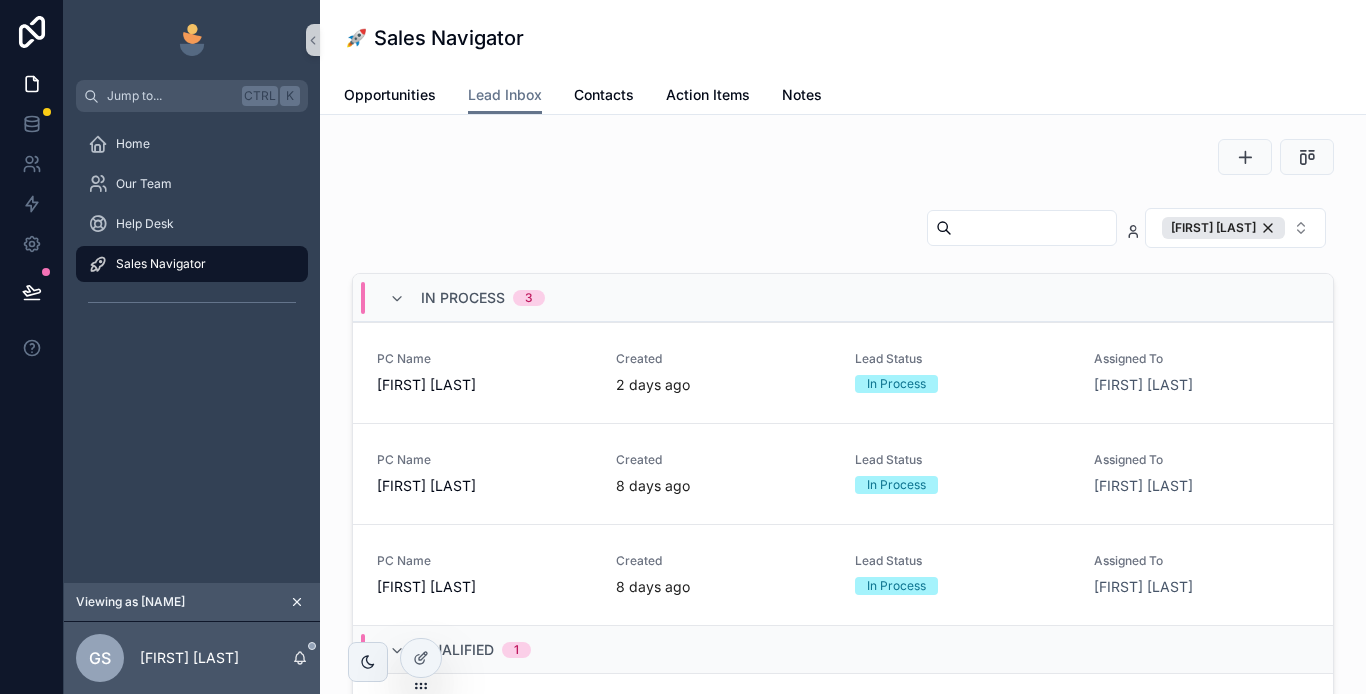 scroll, scrollTop: 0, scrollLeft: 0, axis: both 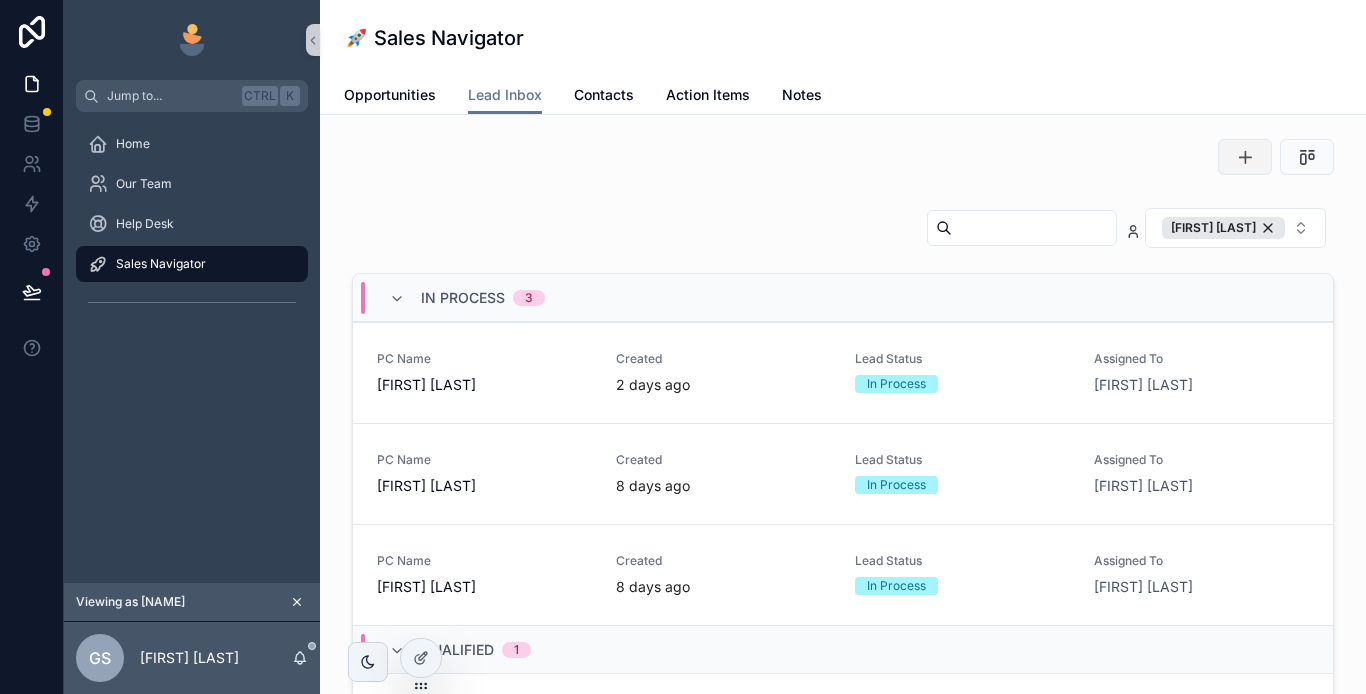 click at bounding box center [1245, 157] 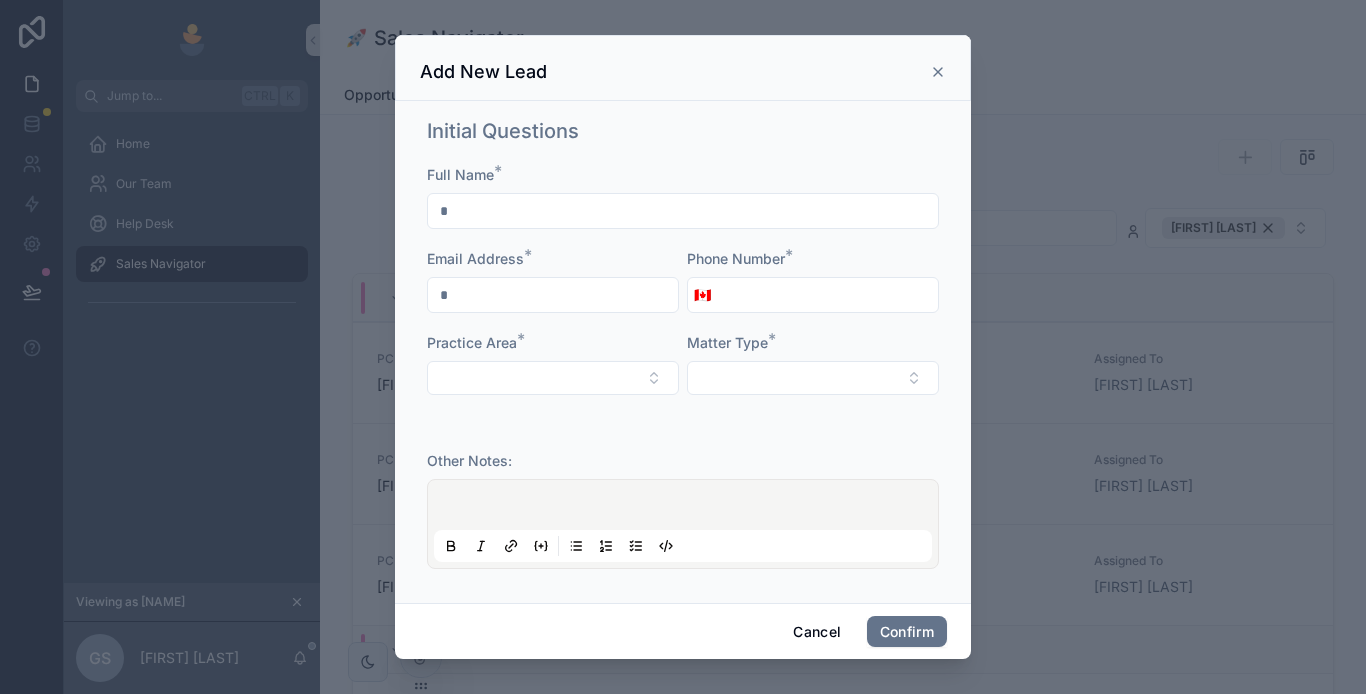 click at bounding box center [683, 211] 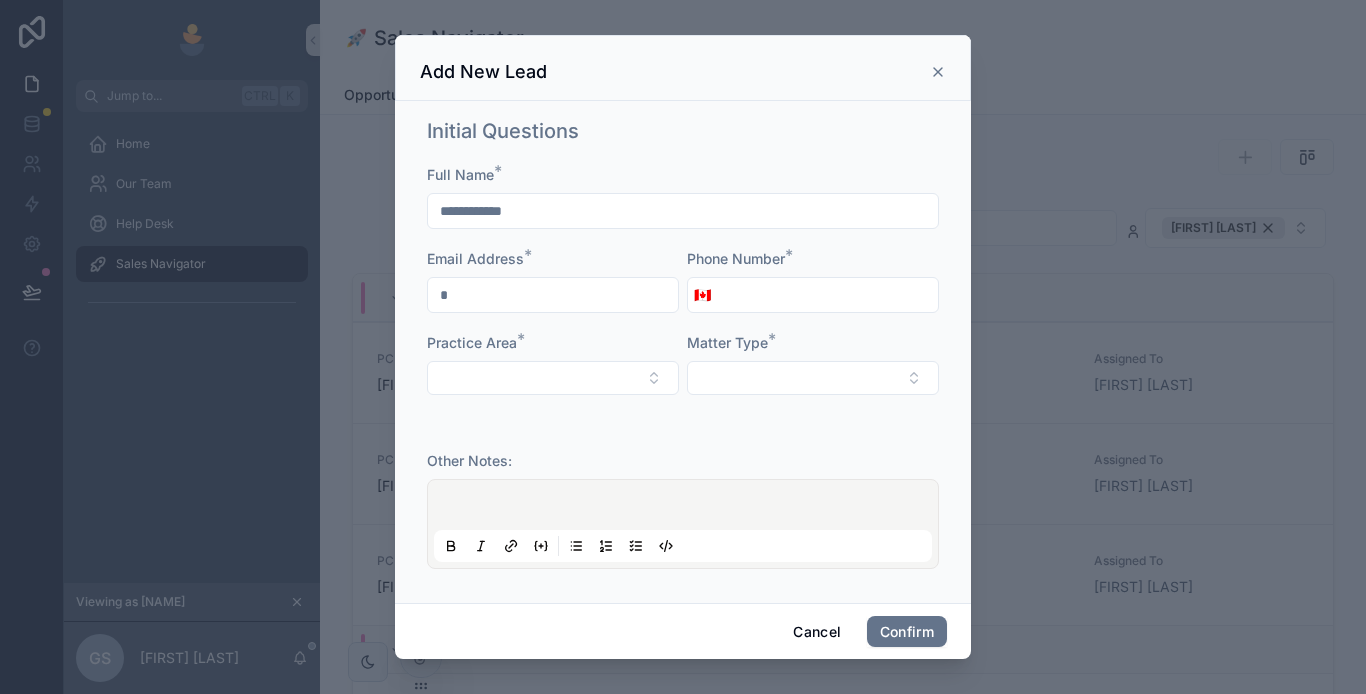 type on "**********" 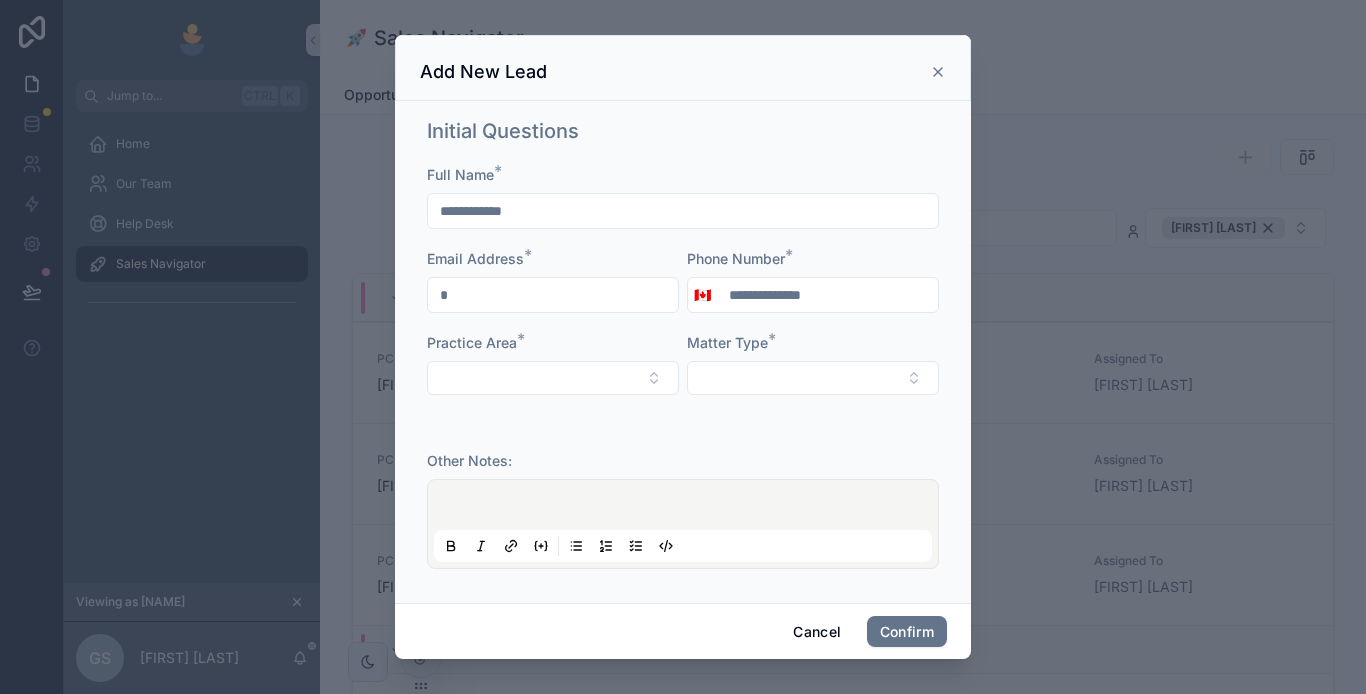 type on "**********" 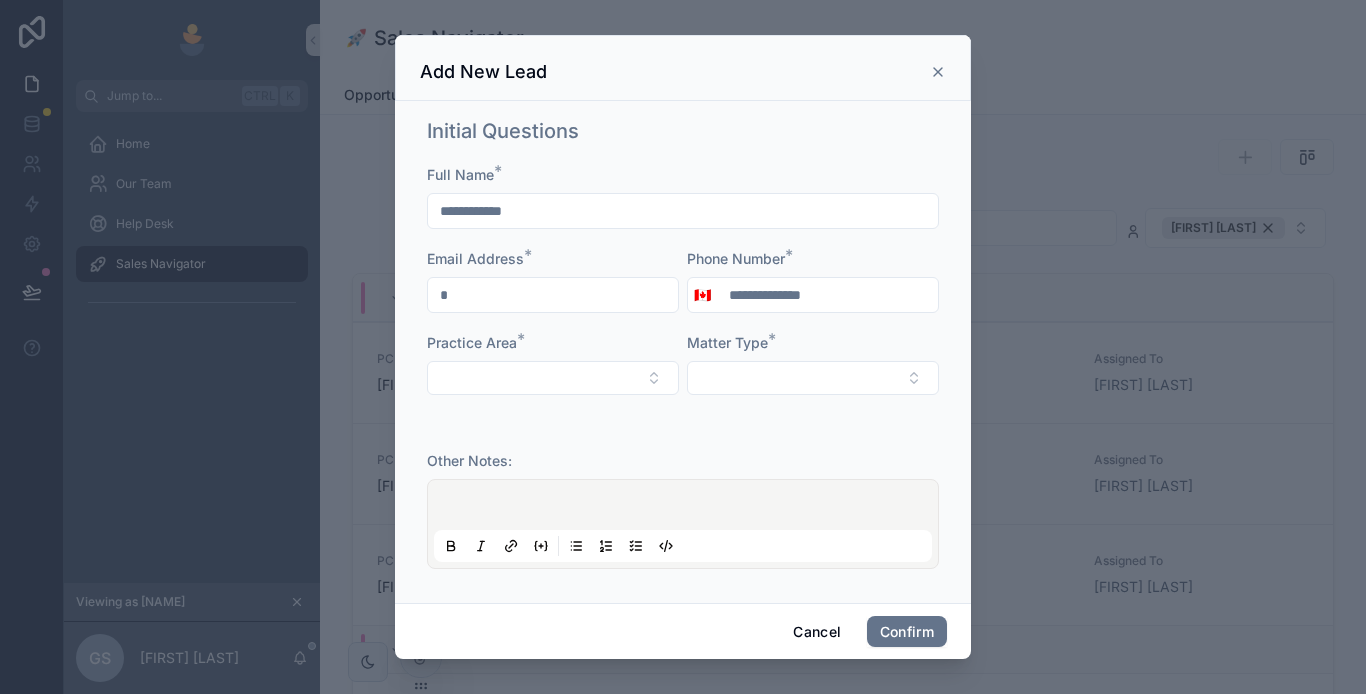 click at bounding box center [553, 295] 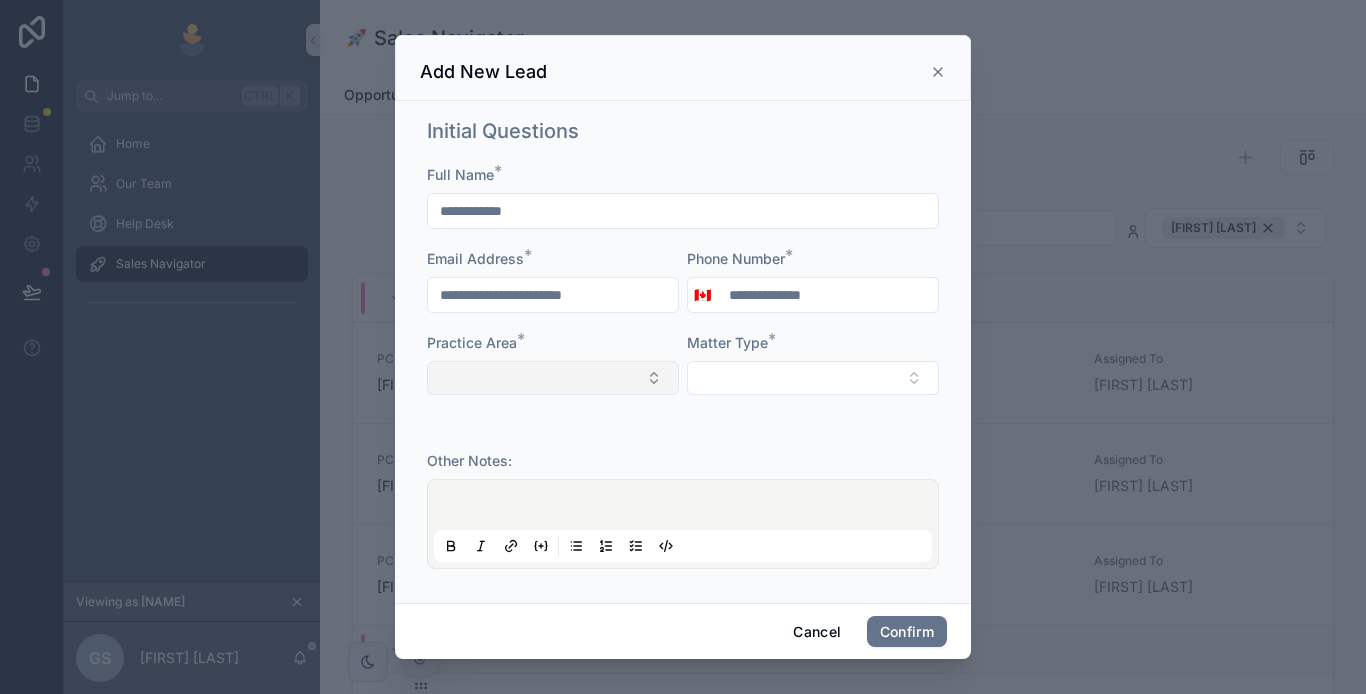 type on "**********" 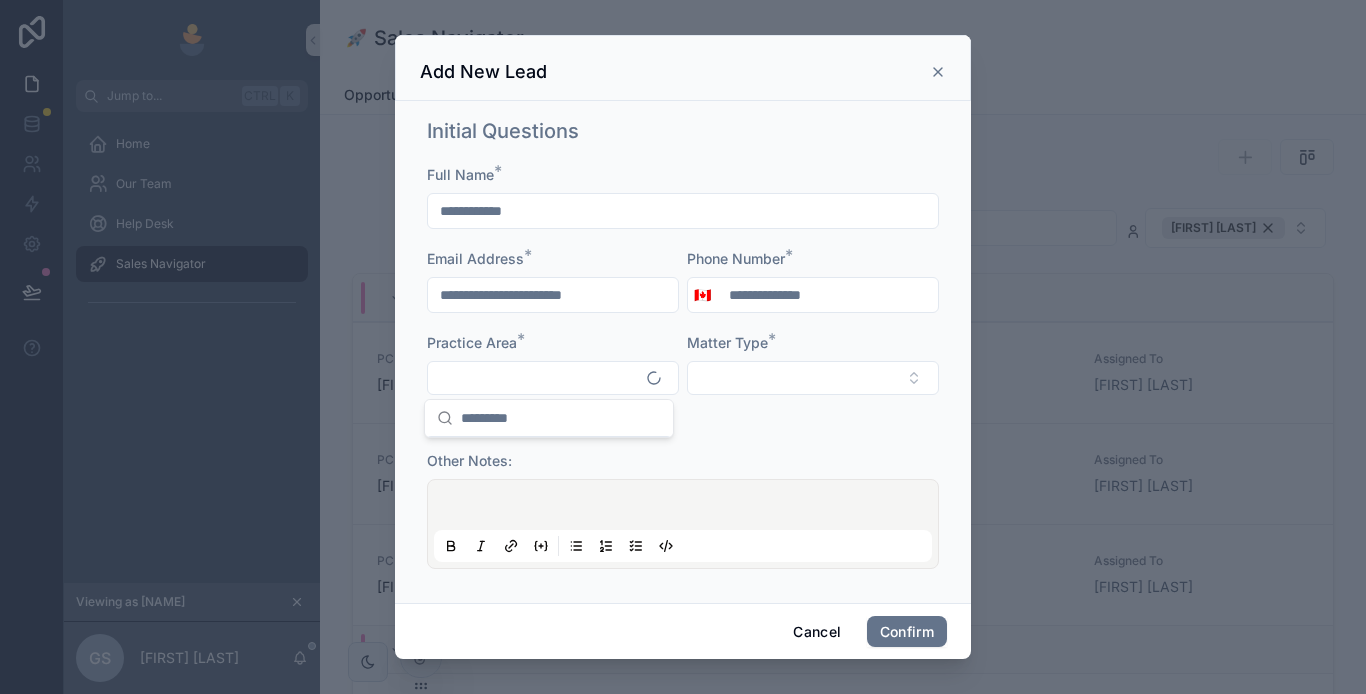 click at bounding box center [561, 418] 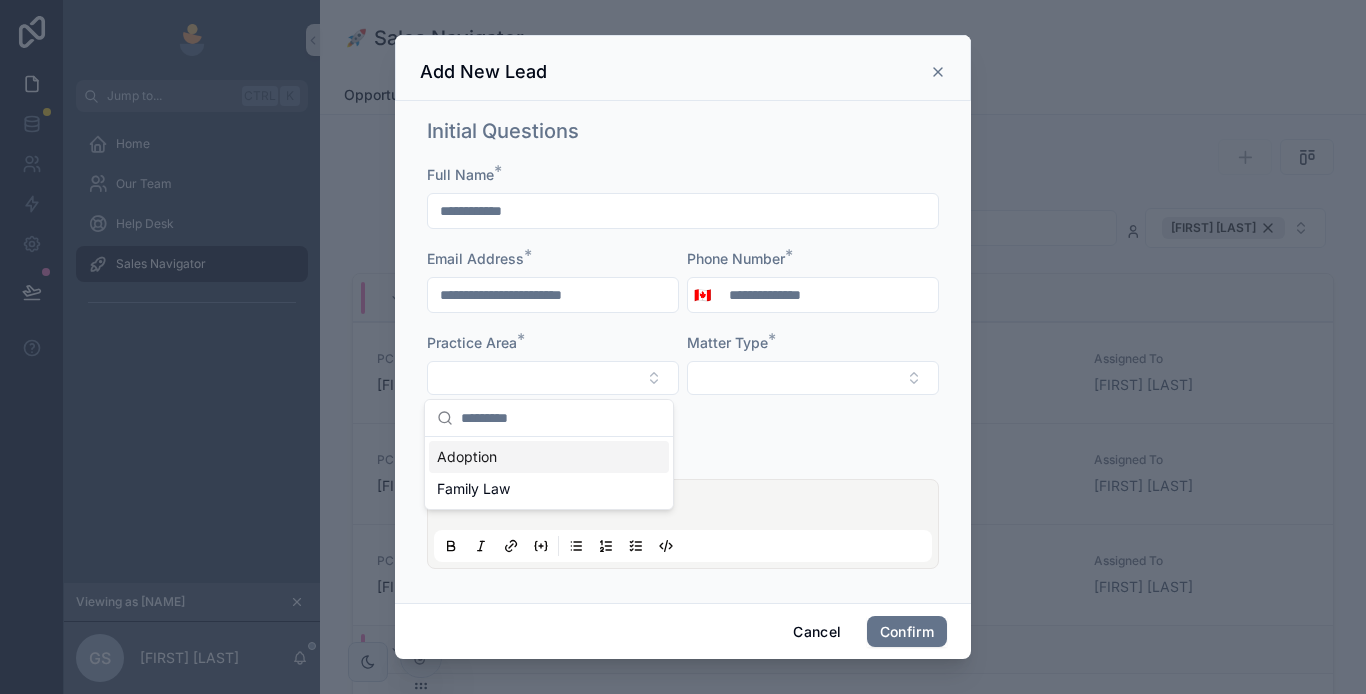 click on "Adoption" at bounding box center (549, 457) 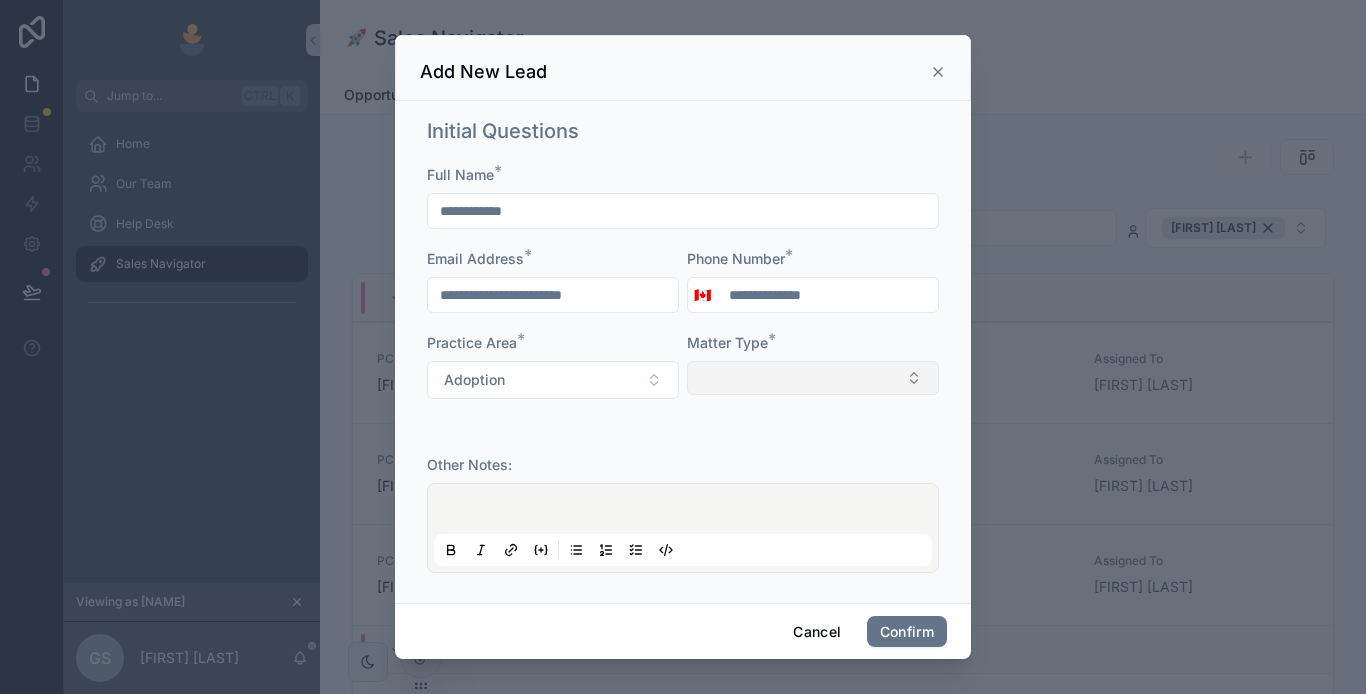 click at bounding box center [813, 378] 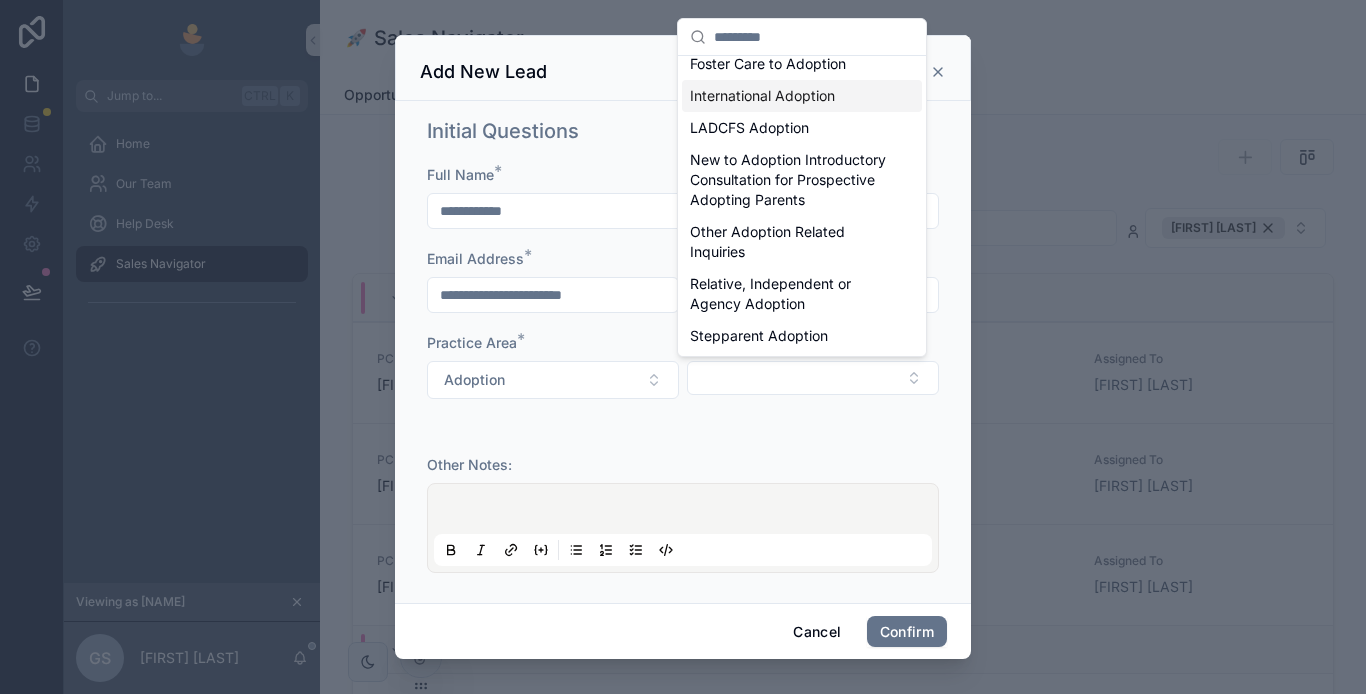 scroll, scrollTop: 148, scrollLeft: 0, axis: vertical 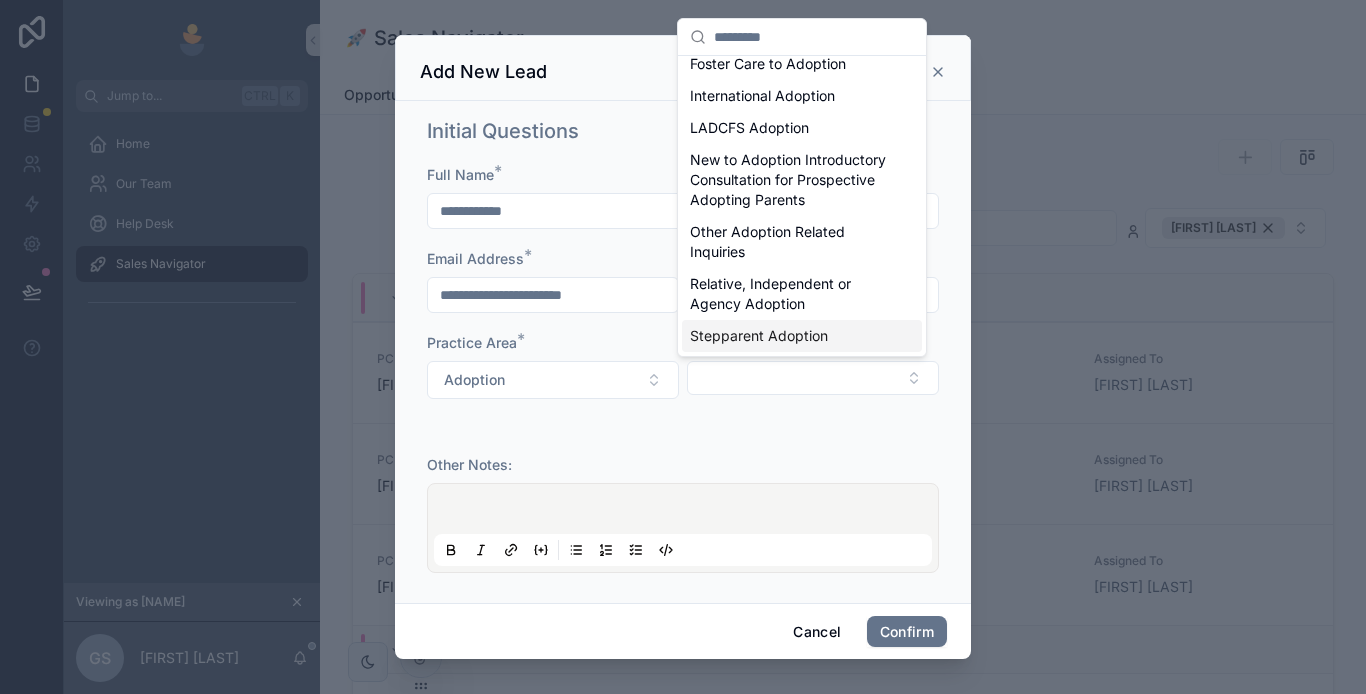 click on "Stepparent Adoption" at bounding box center [759, 336] 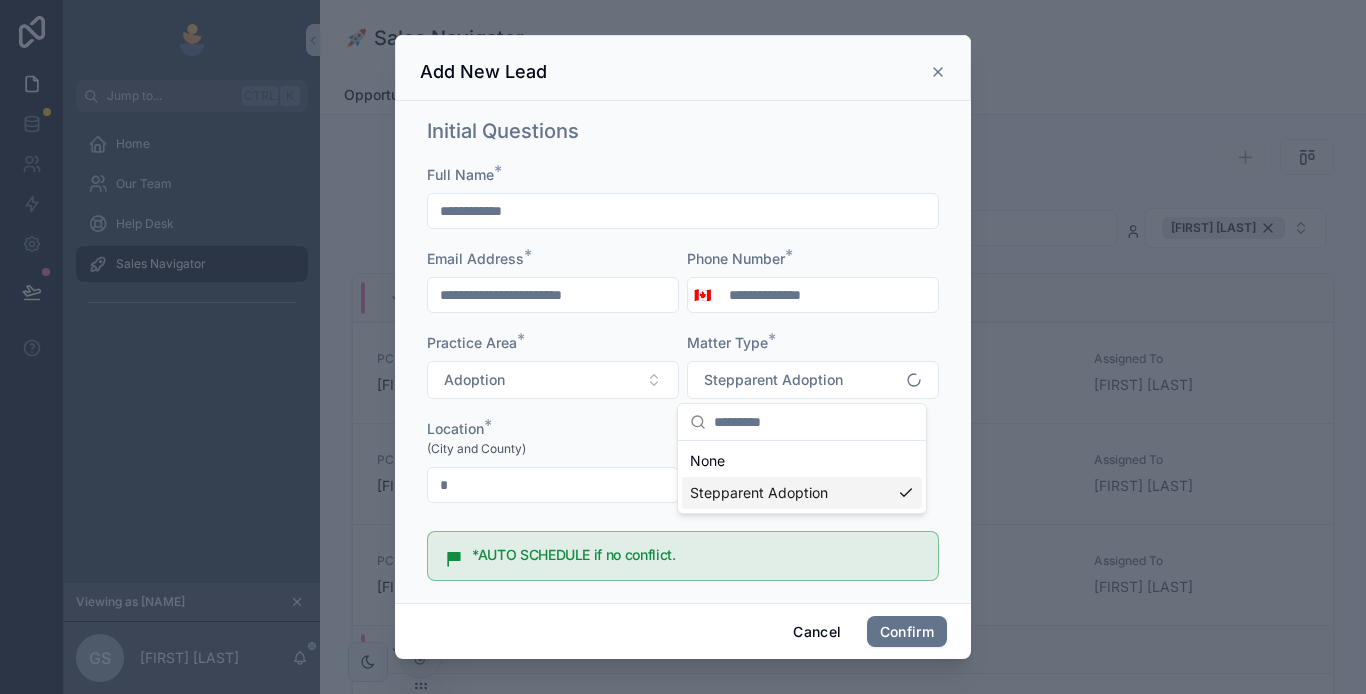 scroll, scrollTop: 0, scrollLeft: 0, axis: both 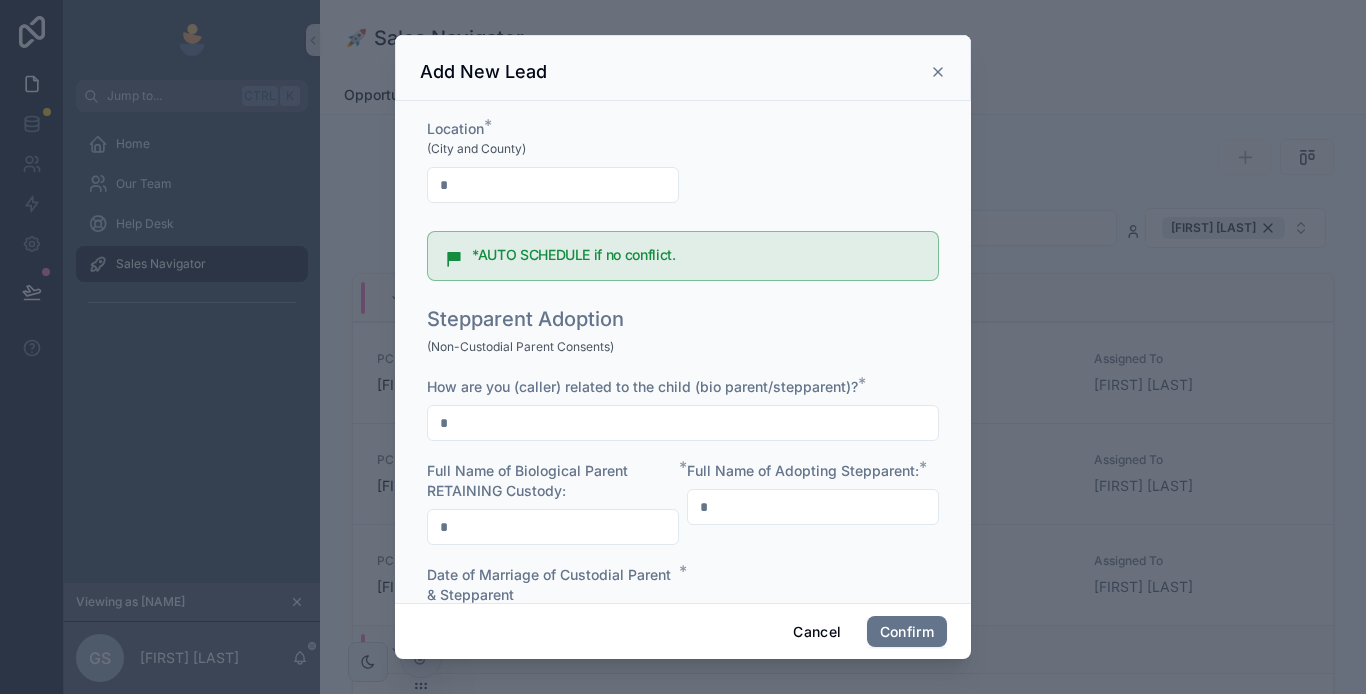 click at bounding box center (683, 423) 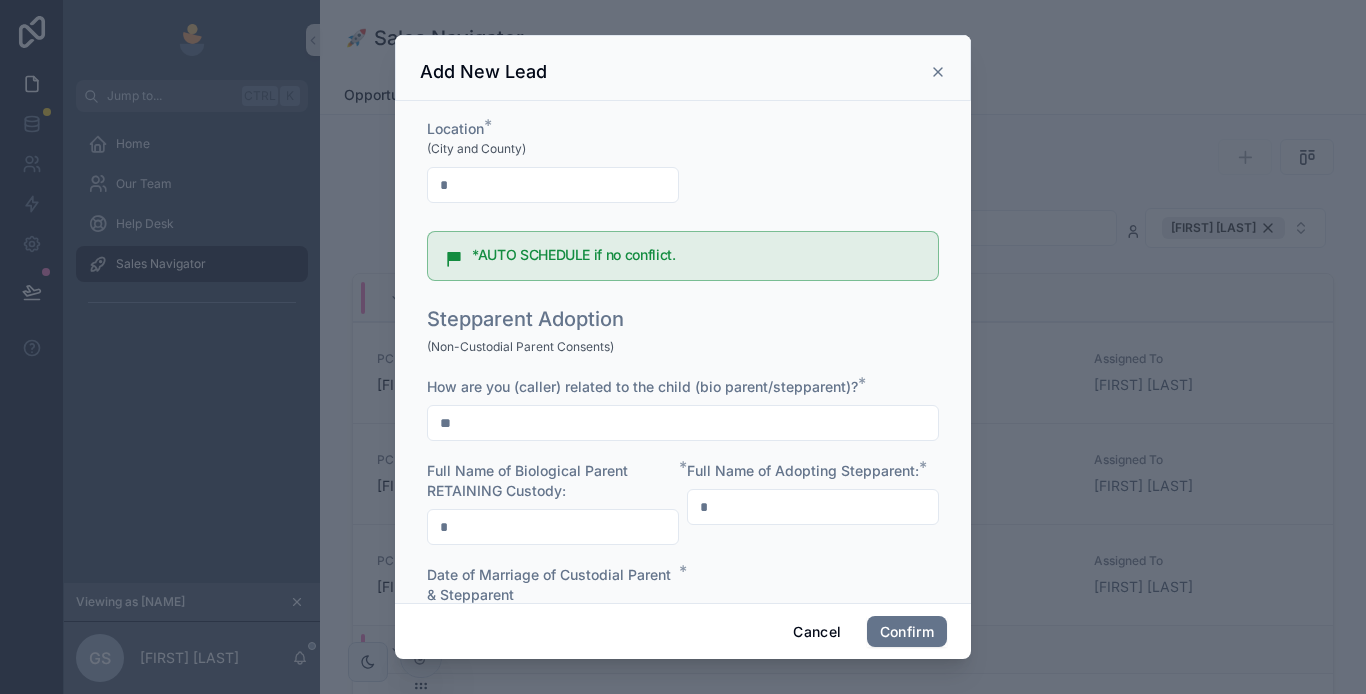 type on "*" 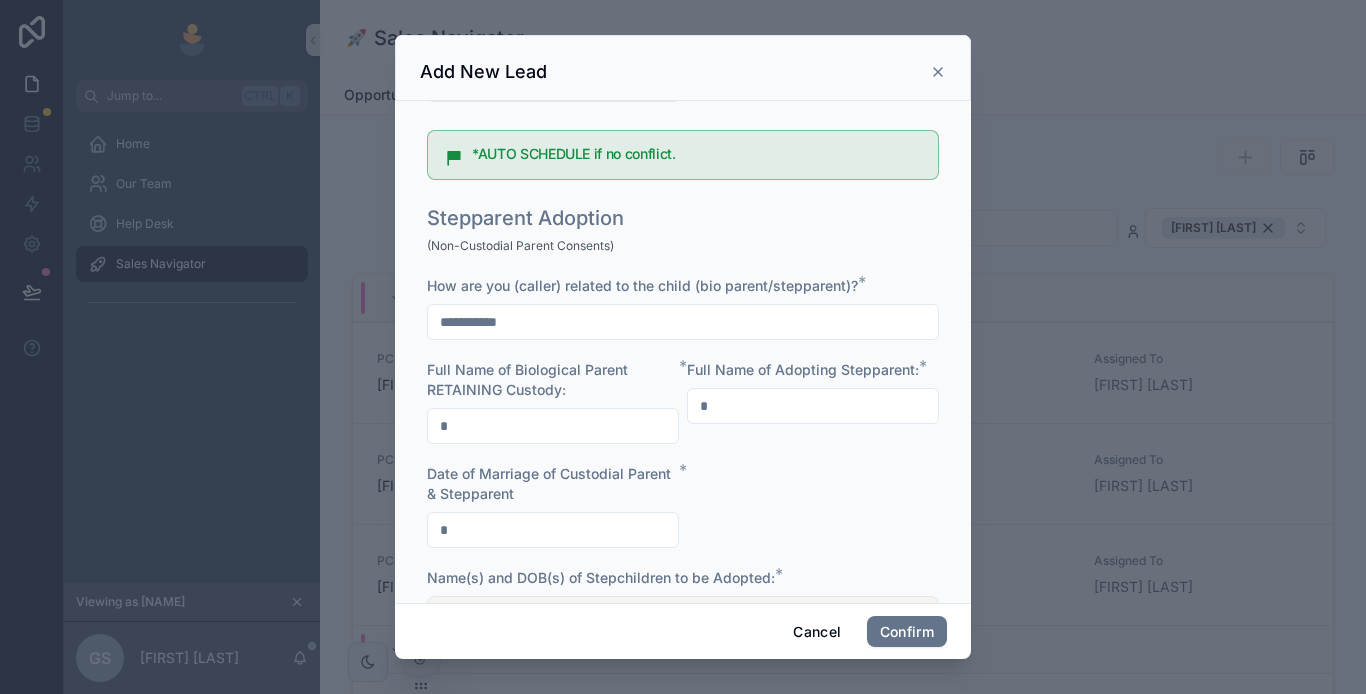 scroll, scrollTop: 500, scrollLeft: 0, axis: vertical 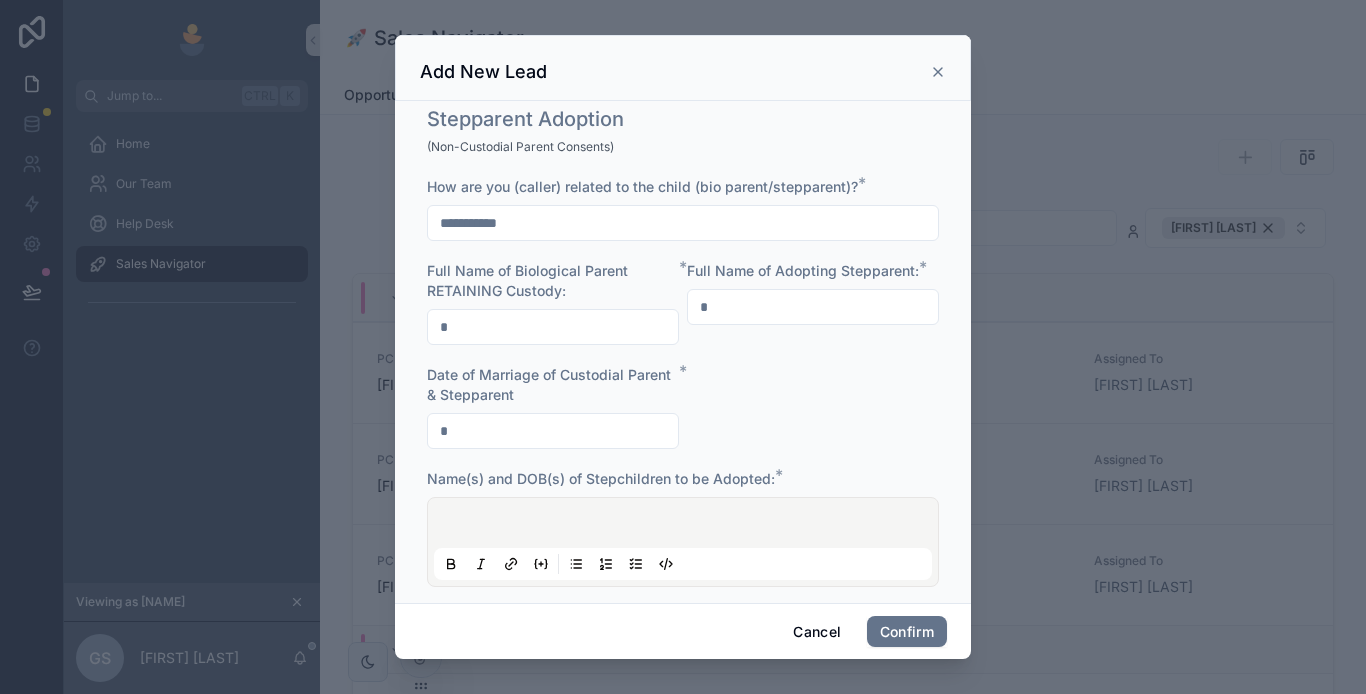 type on "**********" 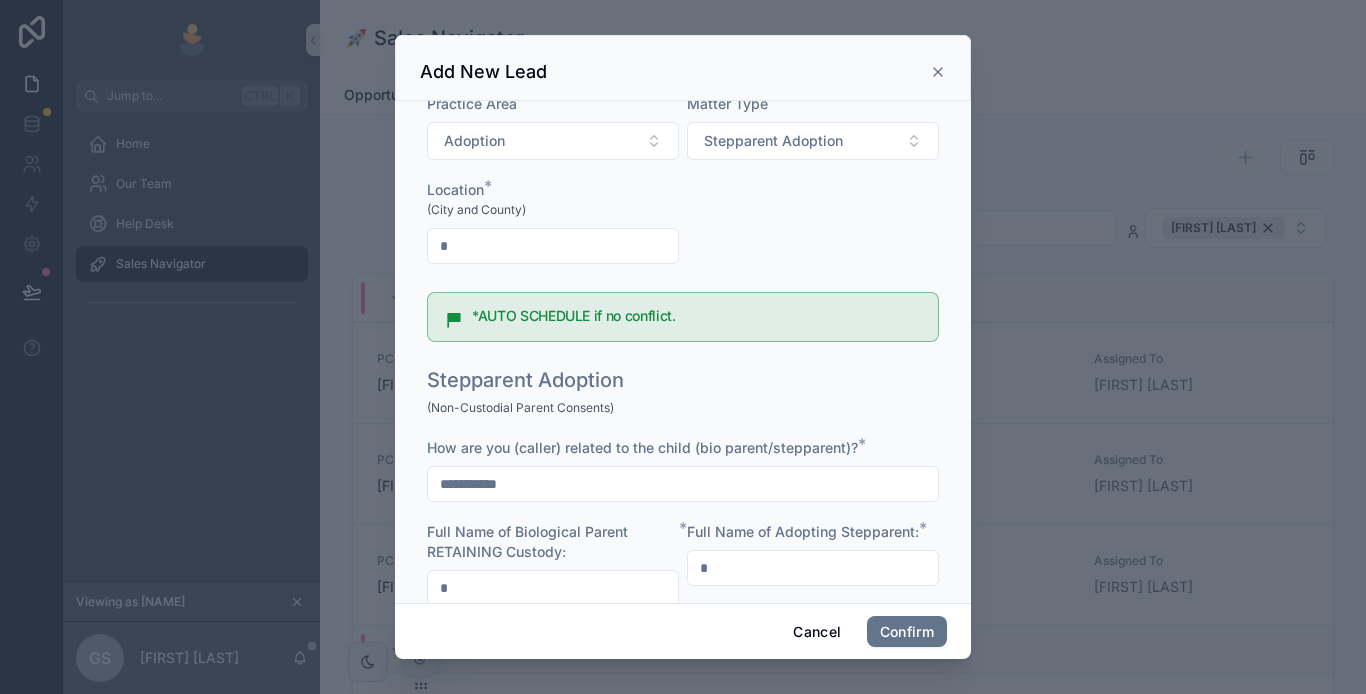 scroll, scrollTop: 0, scrollLeft: 0, axis: both 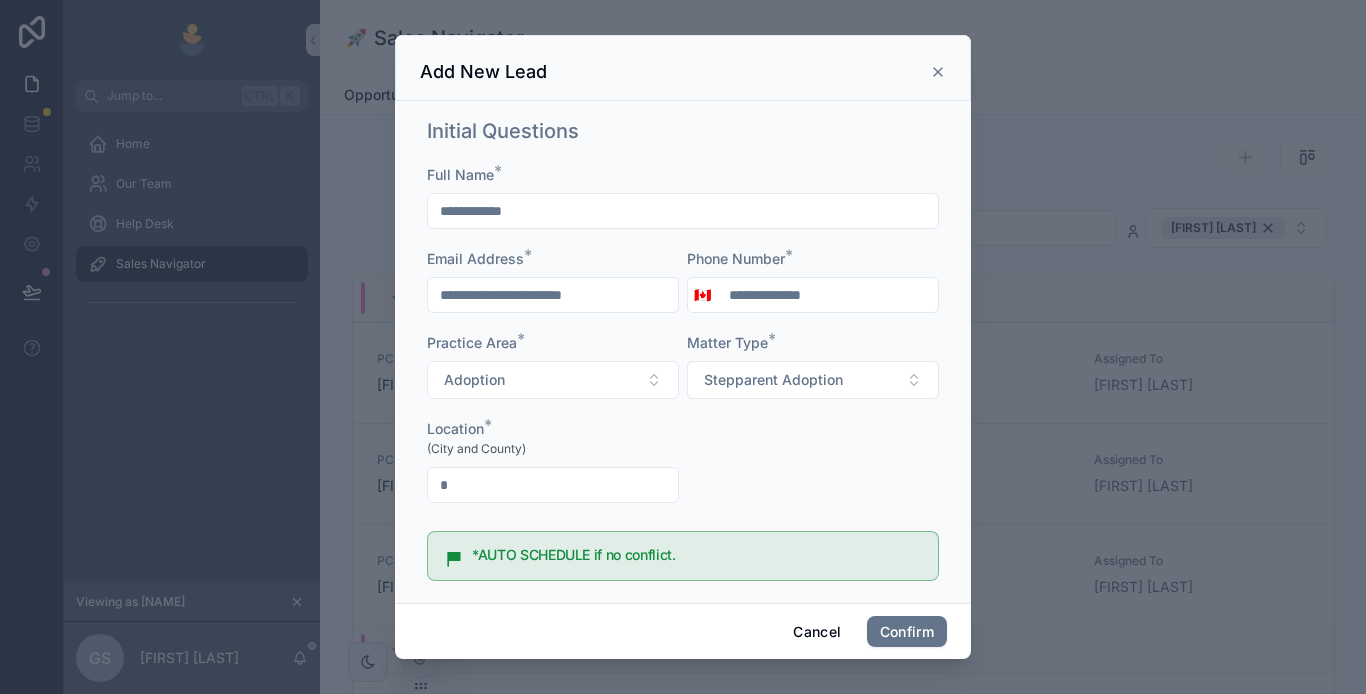 click at bounding box center [553, 485] 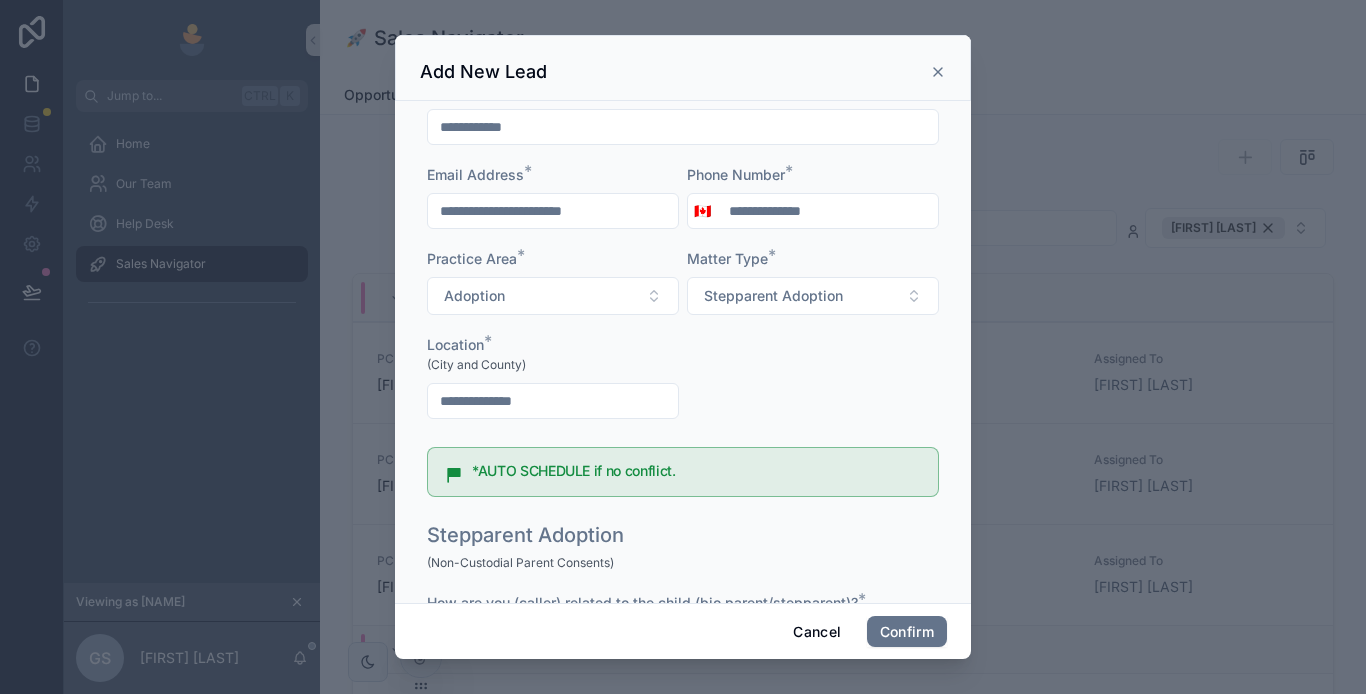 scroll, scrollTop: 0, scrollLeft: 0, axis: both 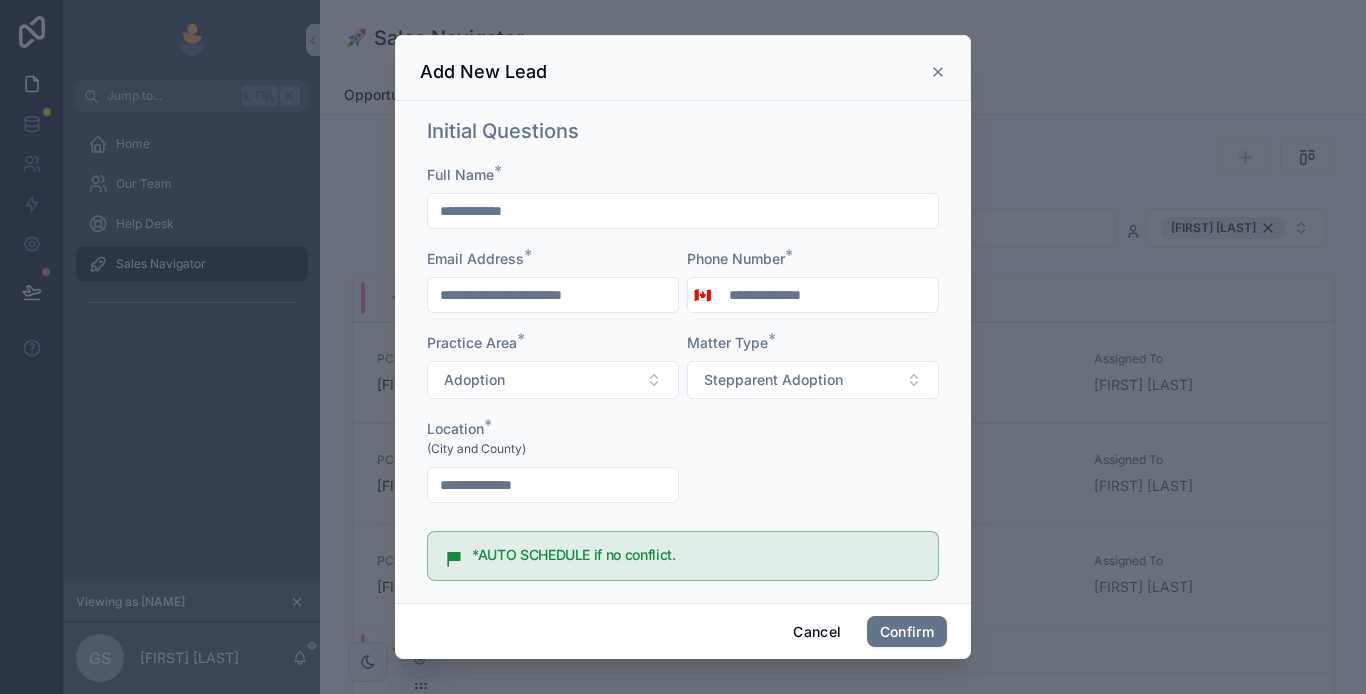 type on "**********" 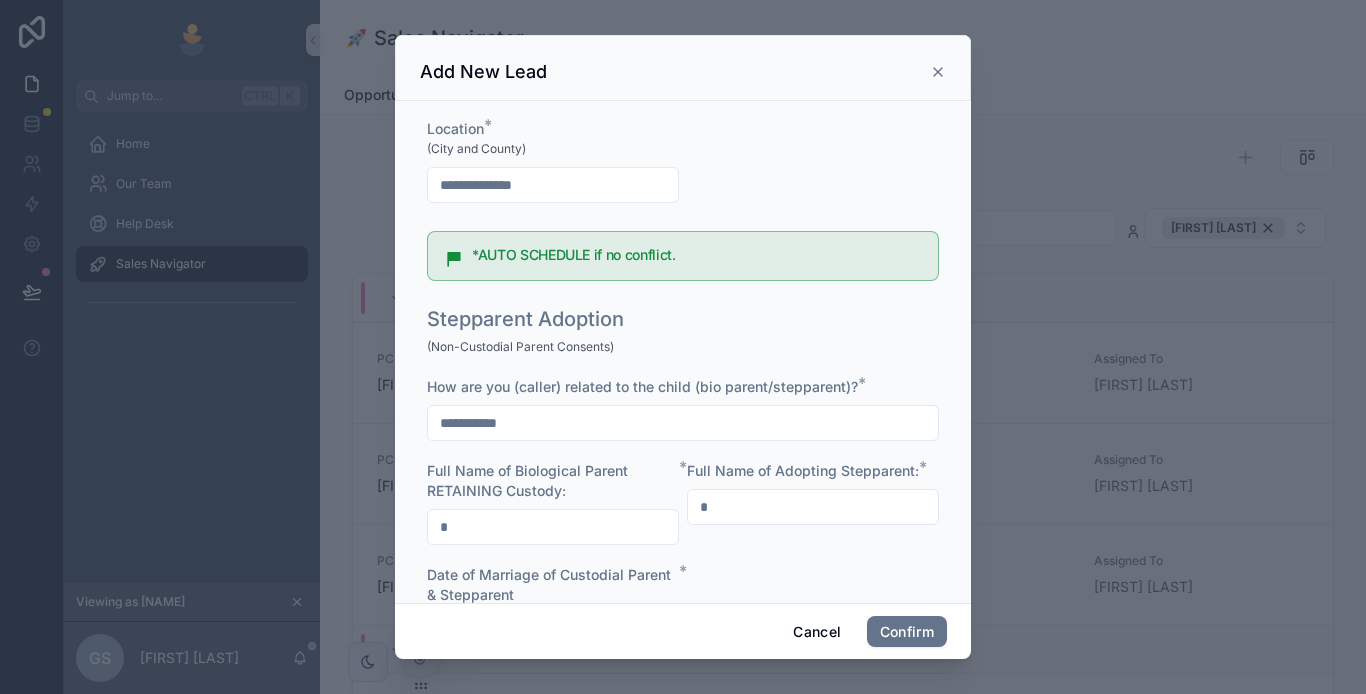 scroll, scrollTop: 400, scrollLeft: 0, axis: vertical 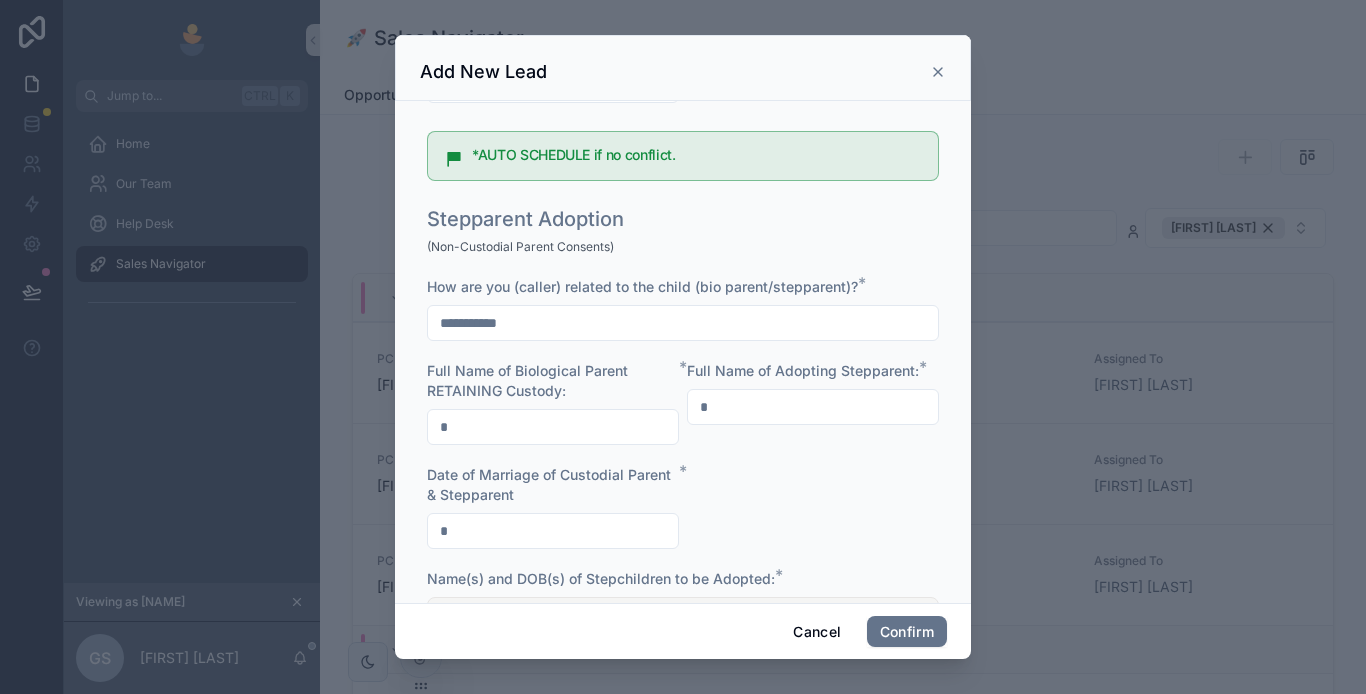 click at bounding box center (553, 427) 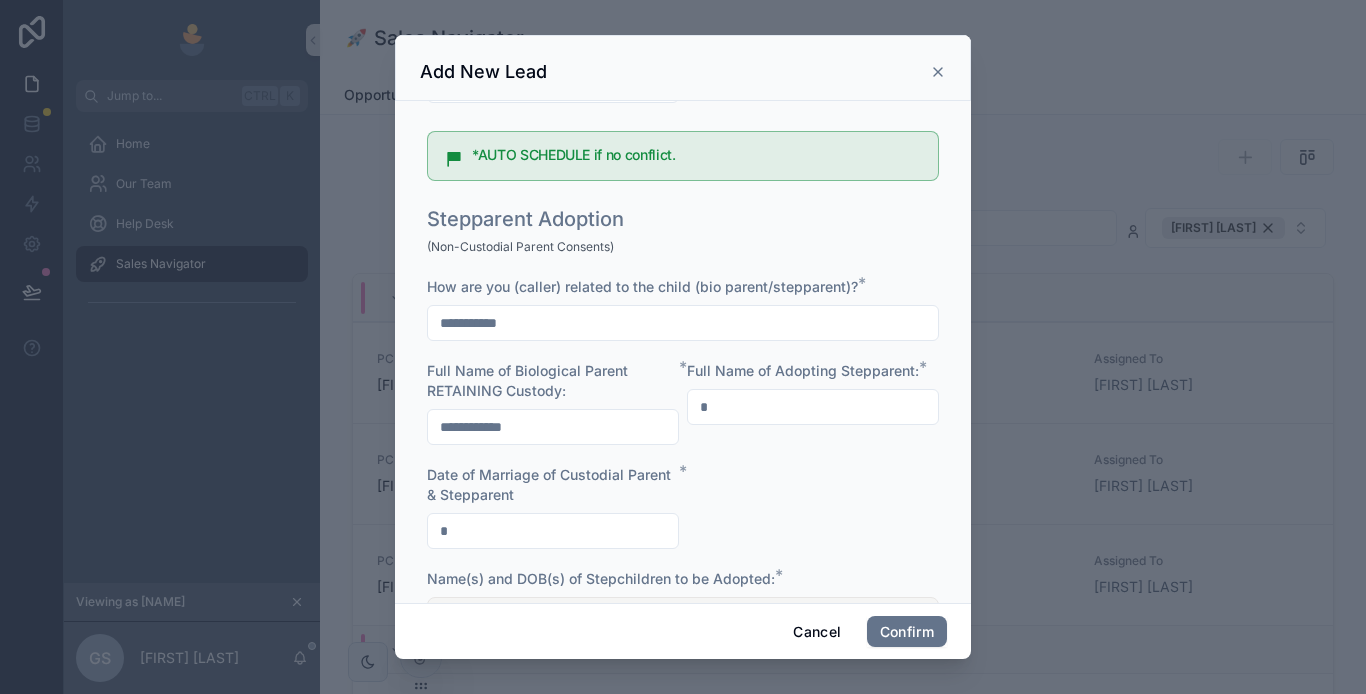 type on "**********" 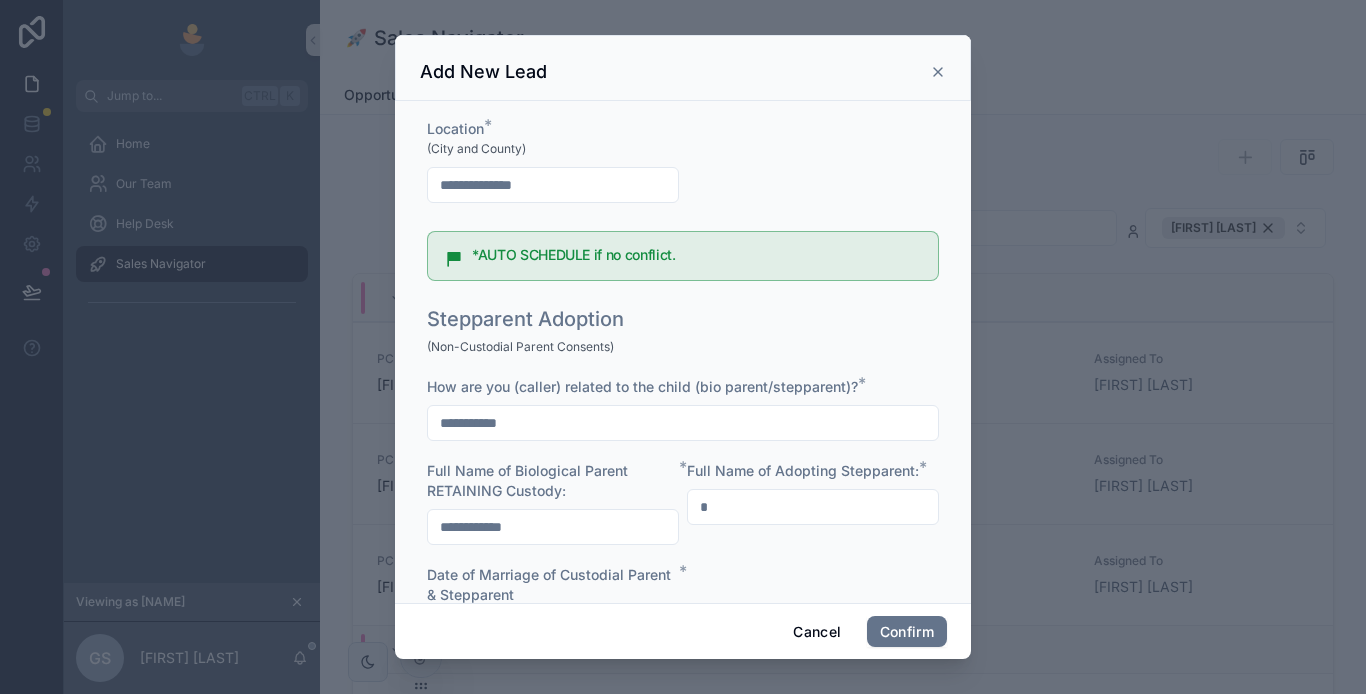 scroll, scrollTop: 400, scrollLeft: 0, axis: vertical 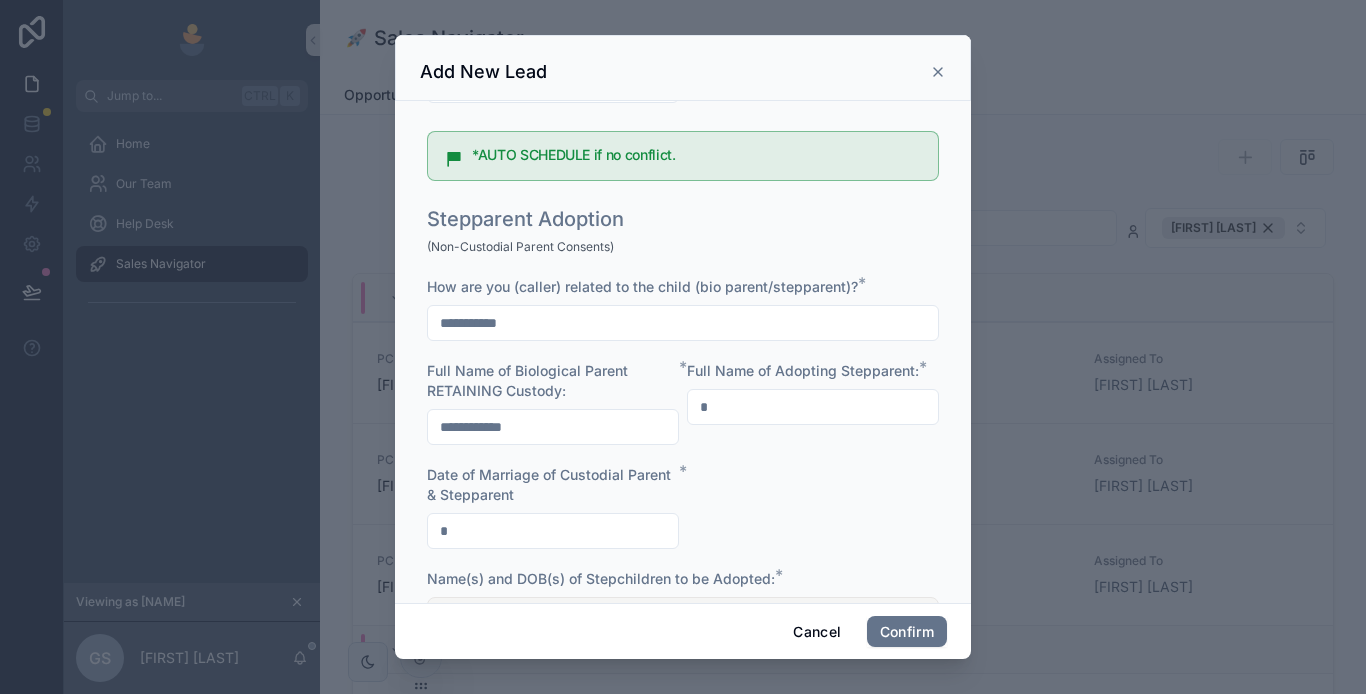 click at bounding box center (813, 407) 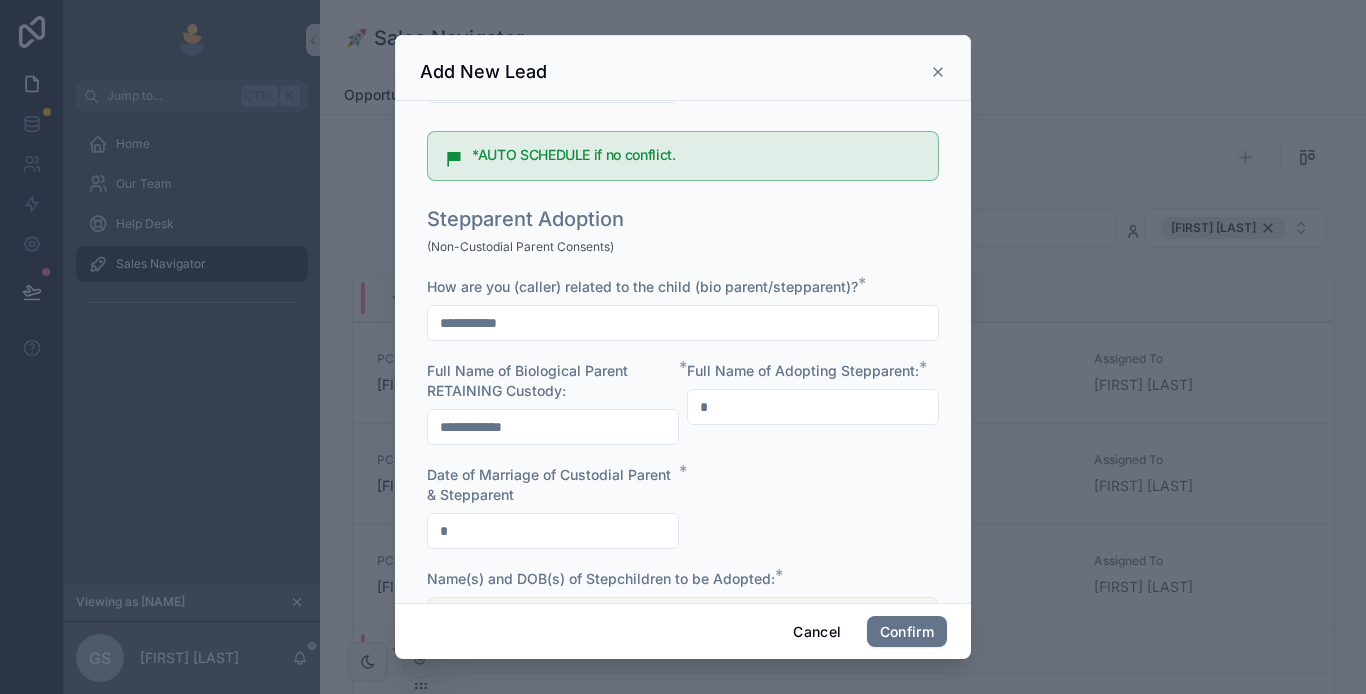 type on "***" 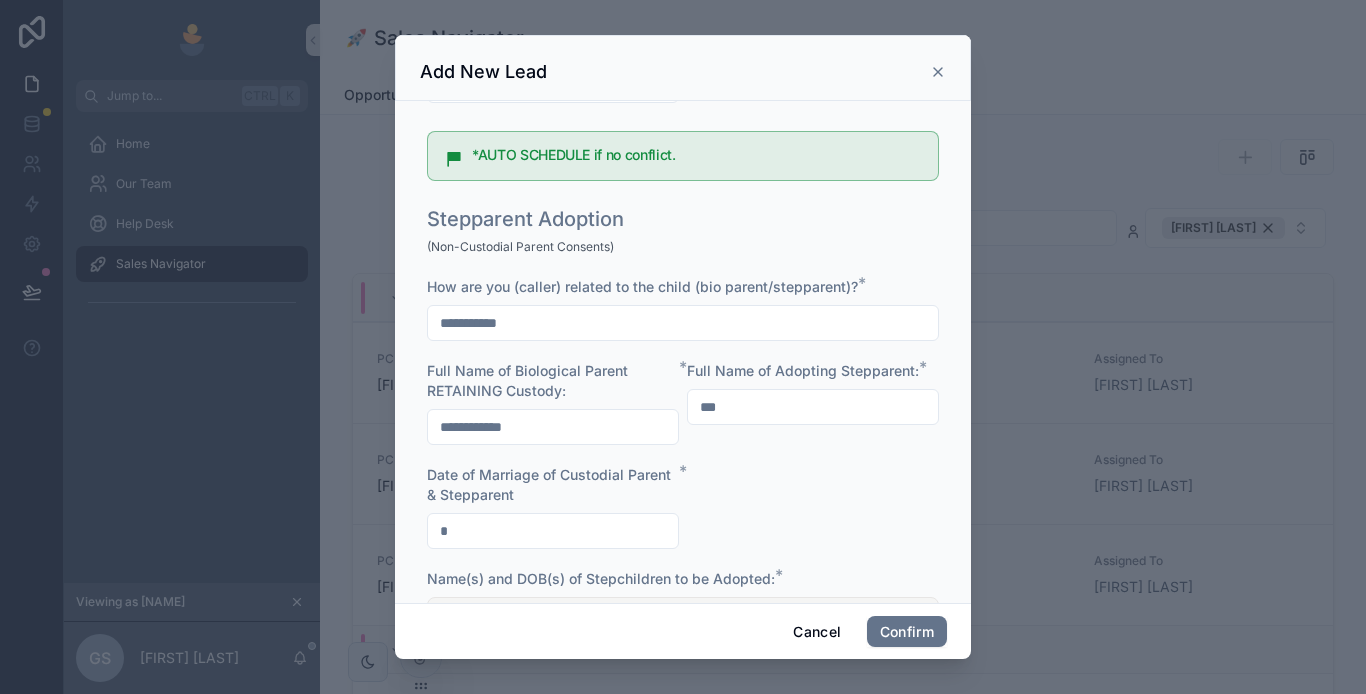 scroll, scrollTop: 500, scrollLeft: 0, axis: vertical 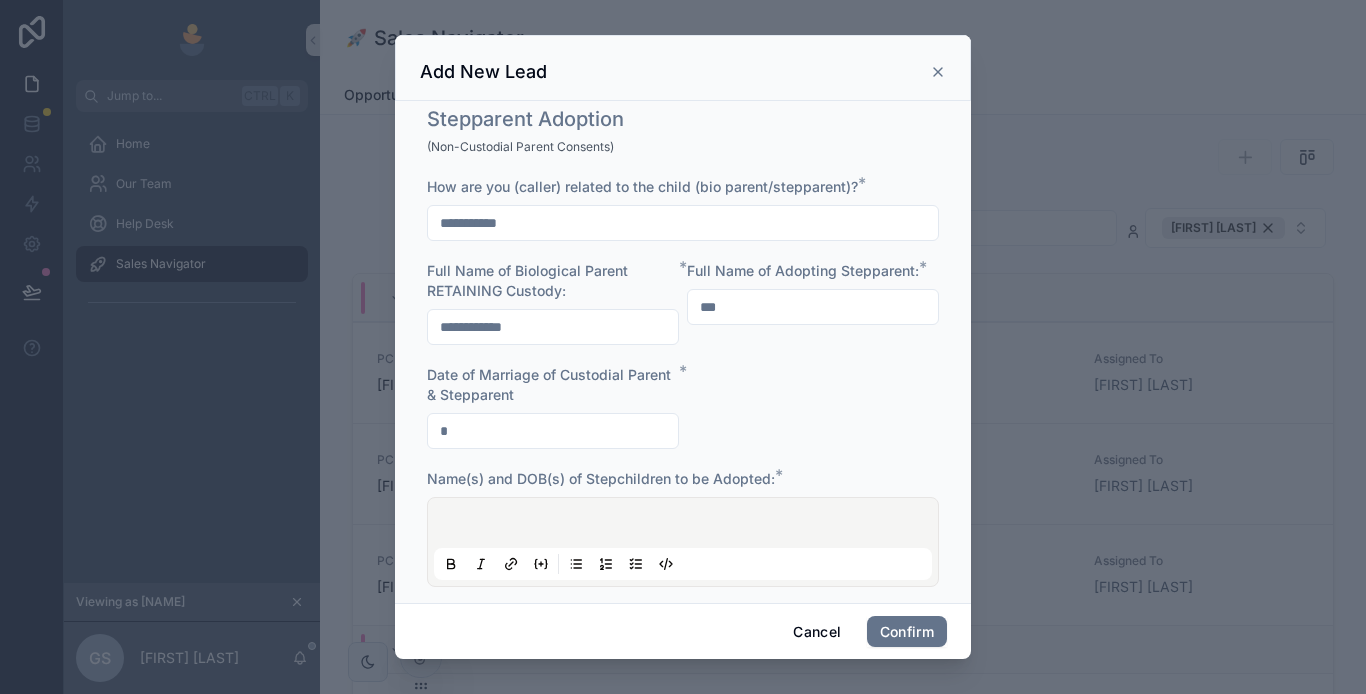 click at bounding box center (553, 431) 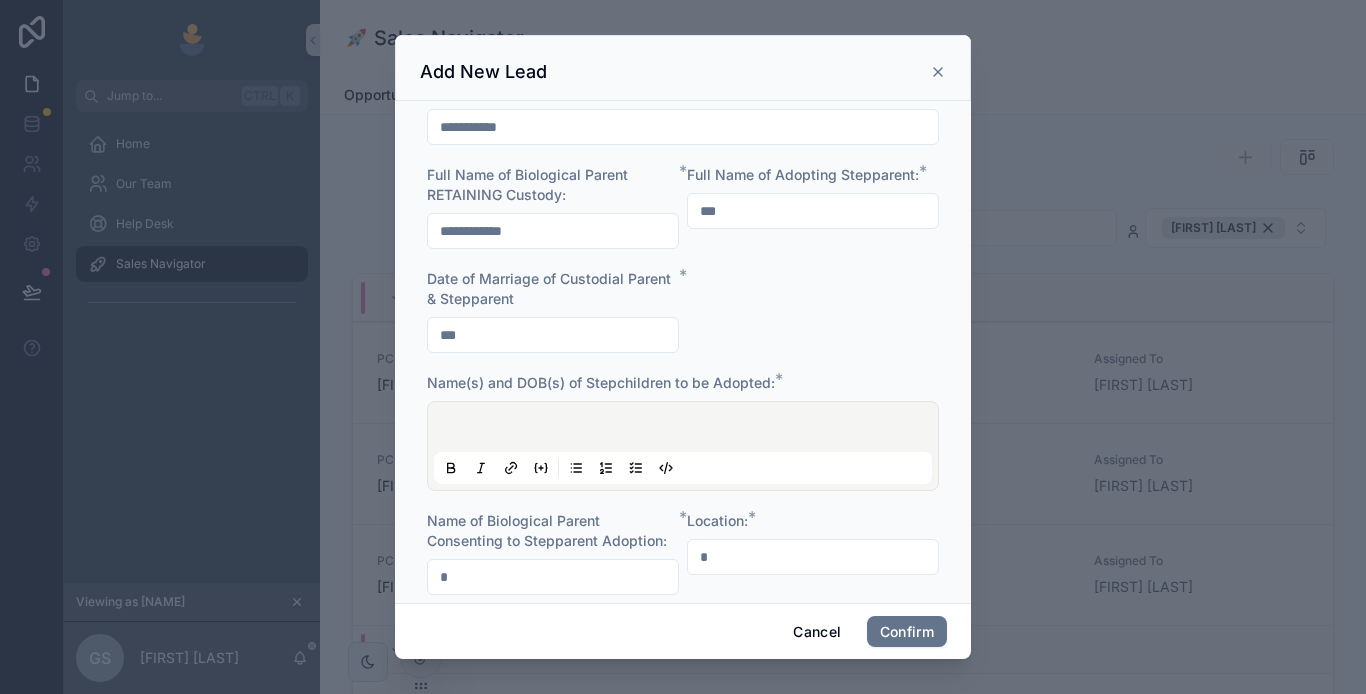 scroll, scrollTop: 700, scrollLeft: 0, axis: vertical 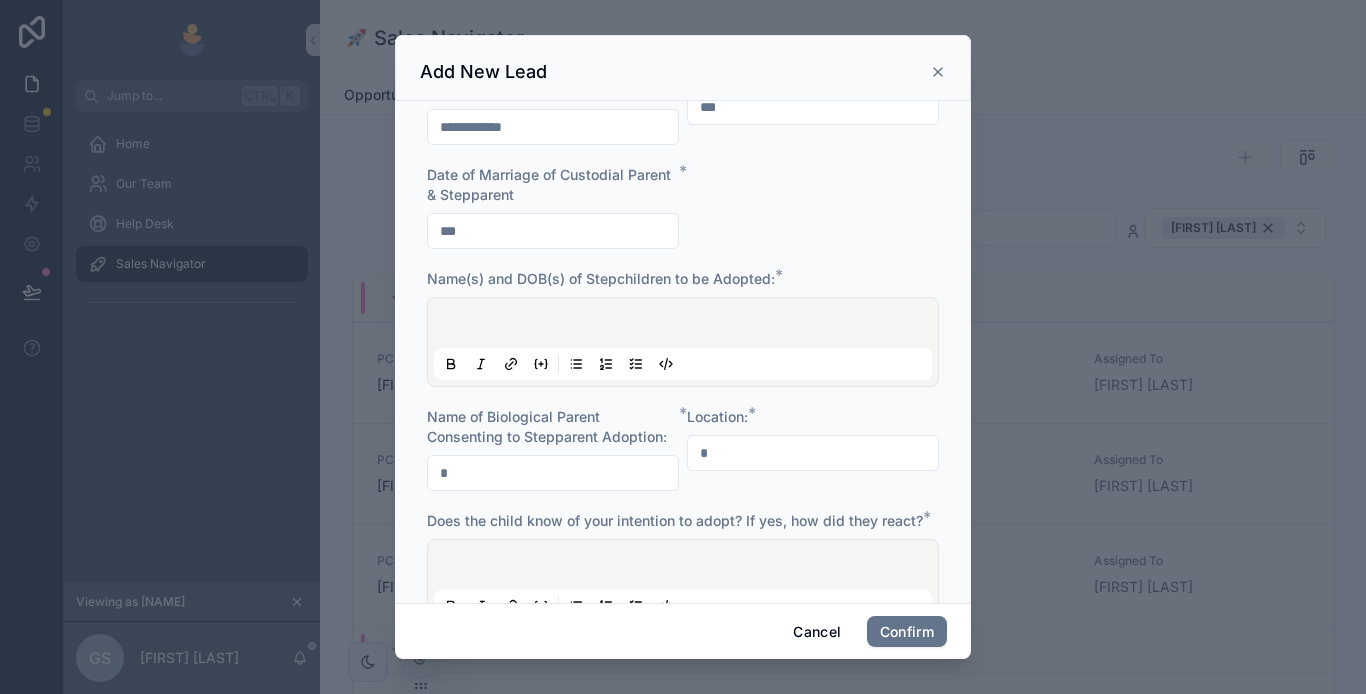 click at bounding box center [683, 342] 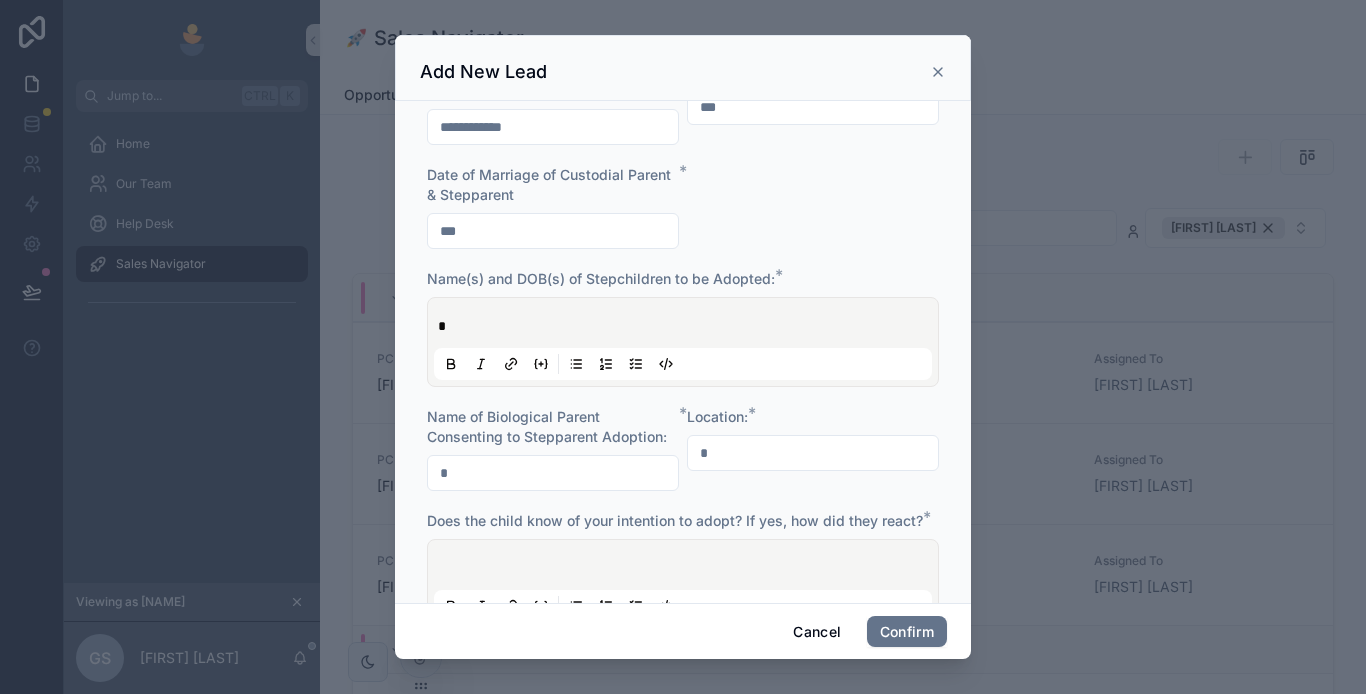 type 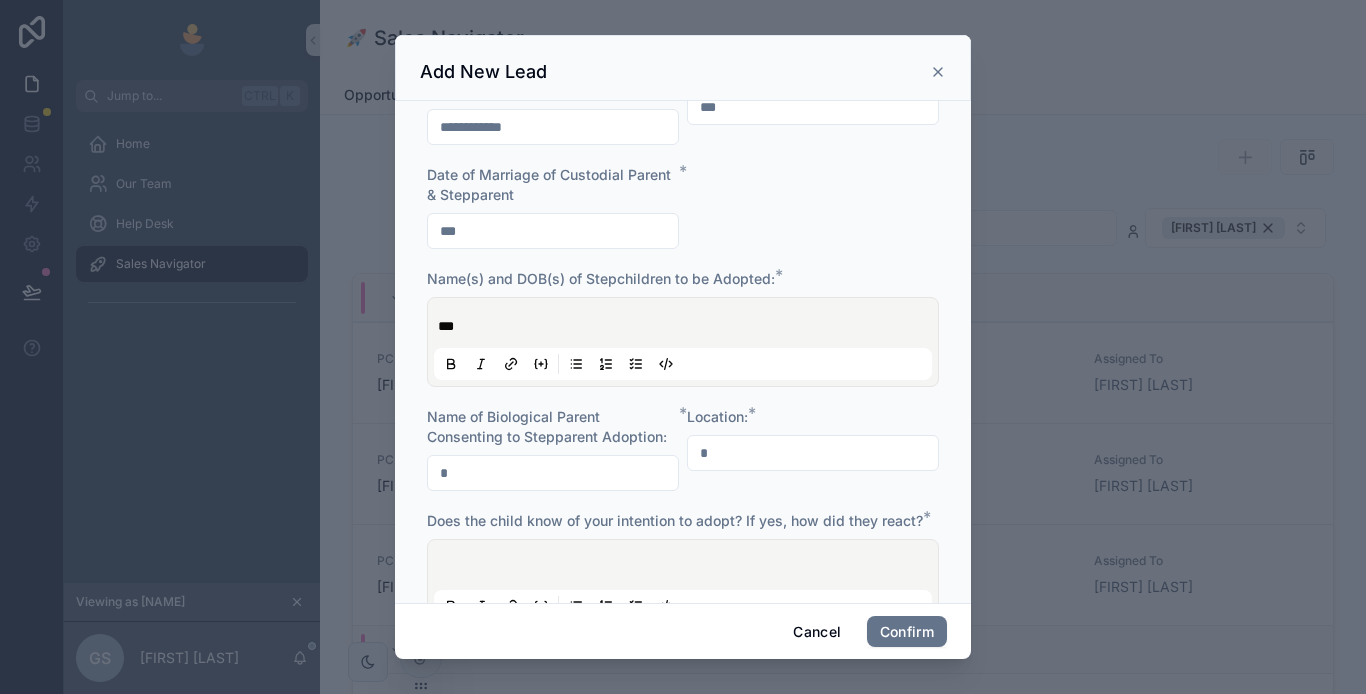 scroll, scrollTop: 800, scrollLeft: 0, axis: vertical 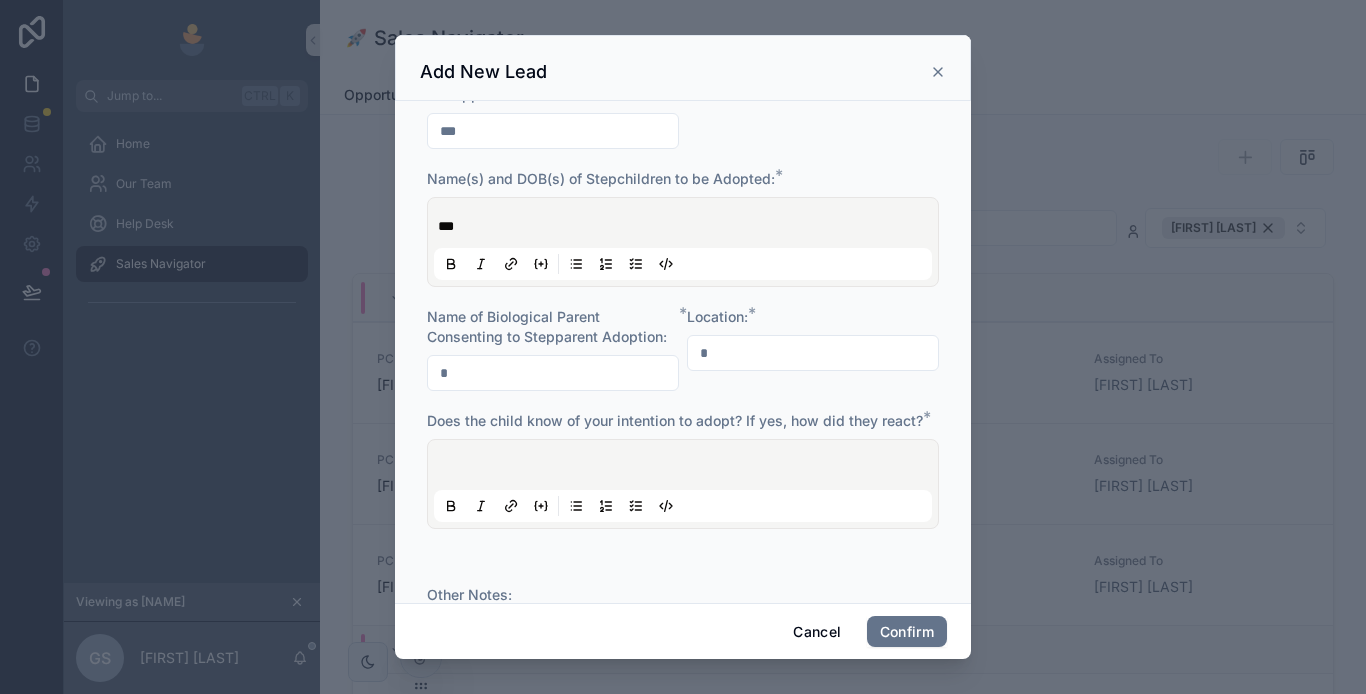 click at bounding box center (553, 373) 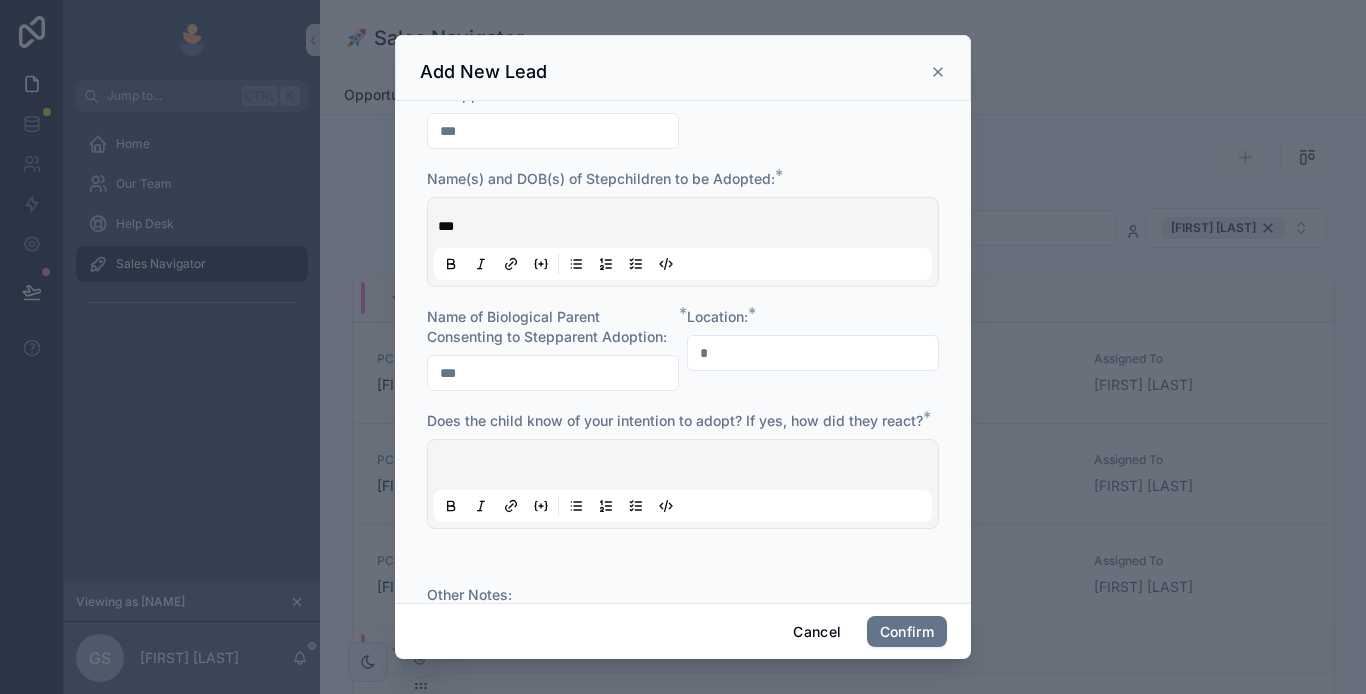 click at bounding box center (813, 353) 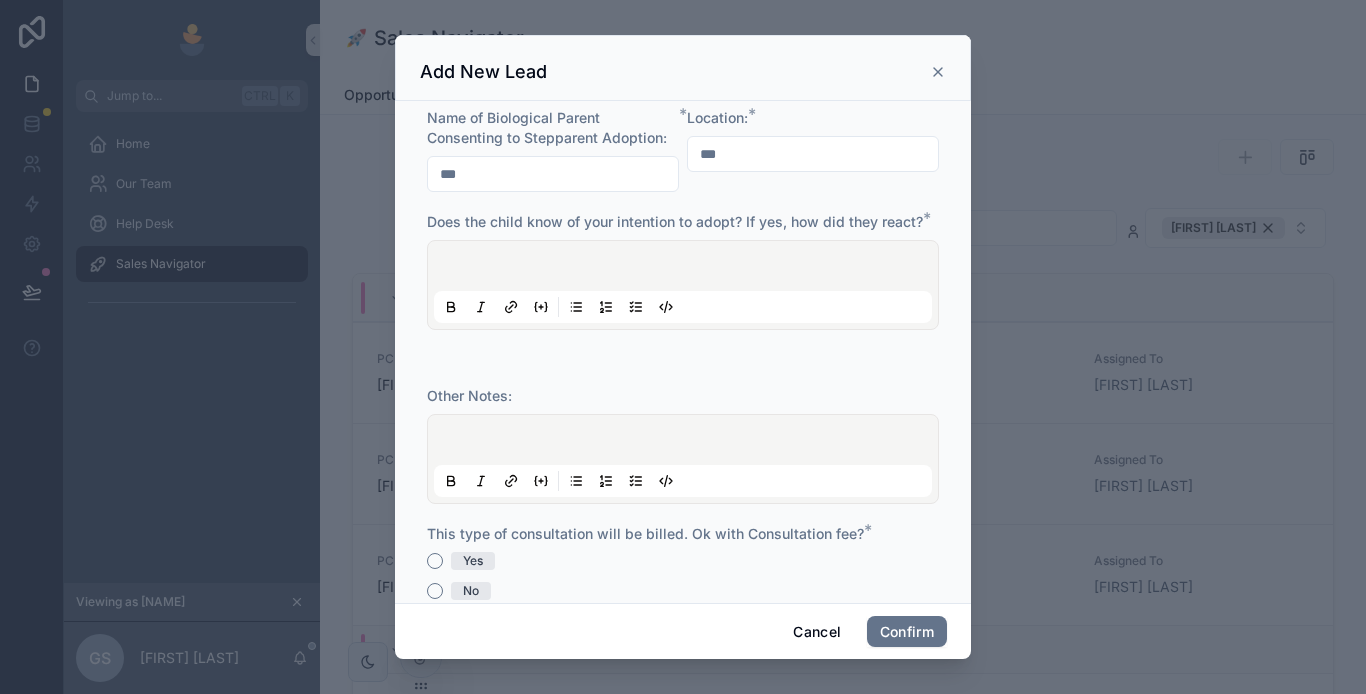 scroll, scrollTop: 1000, scrollLeft: 0, axis: vertical 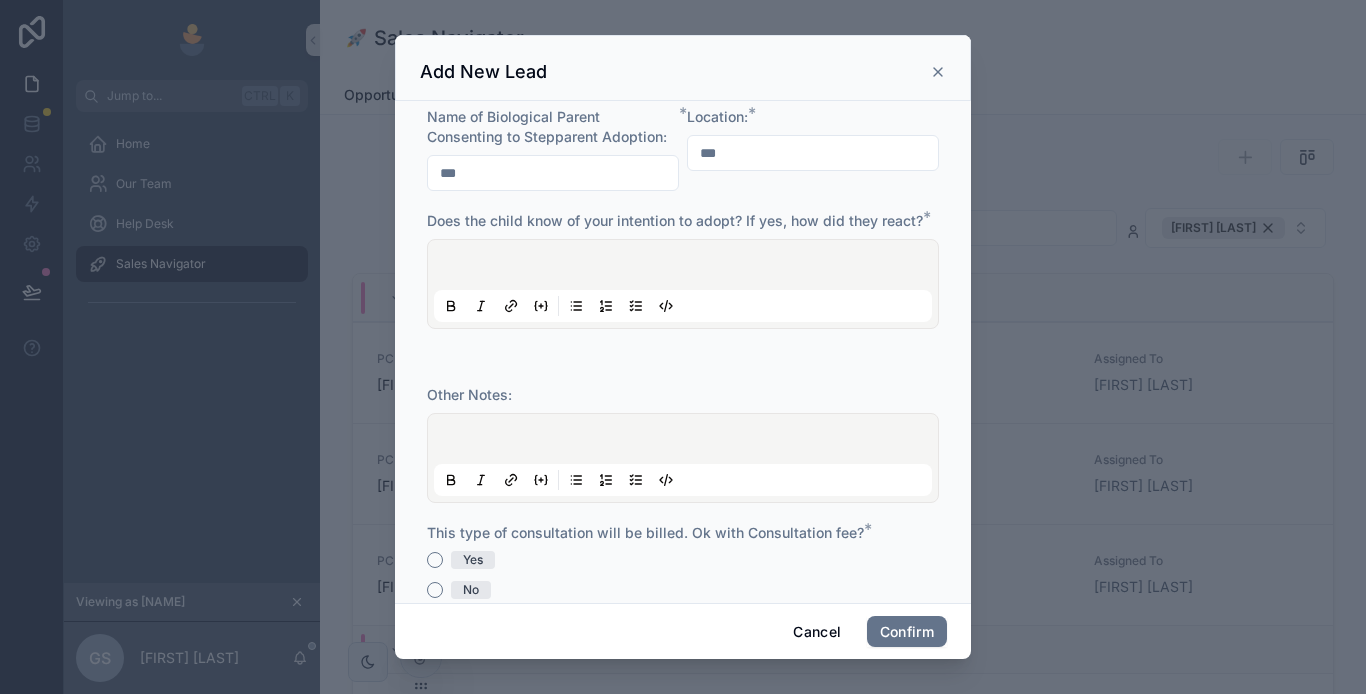 click at bounding box center (687, 268) 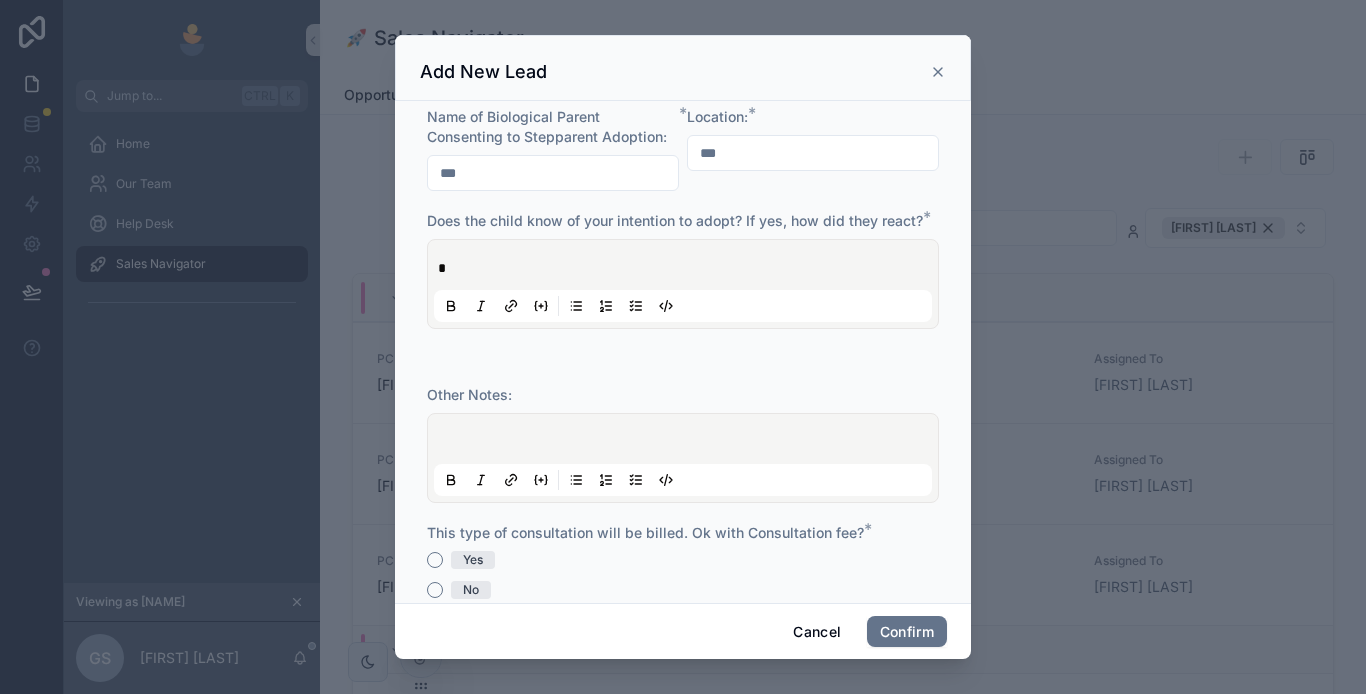 type 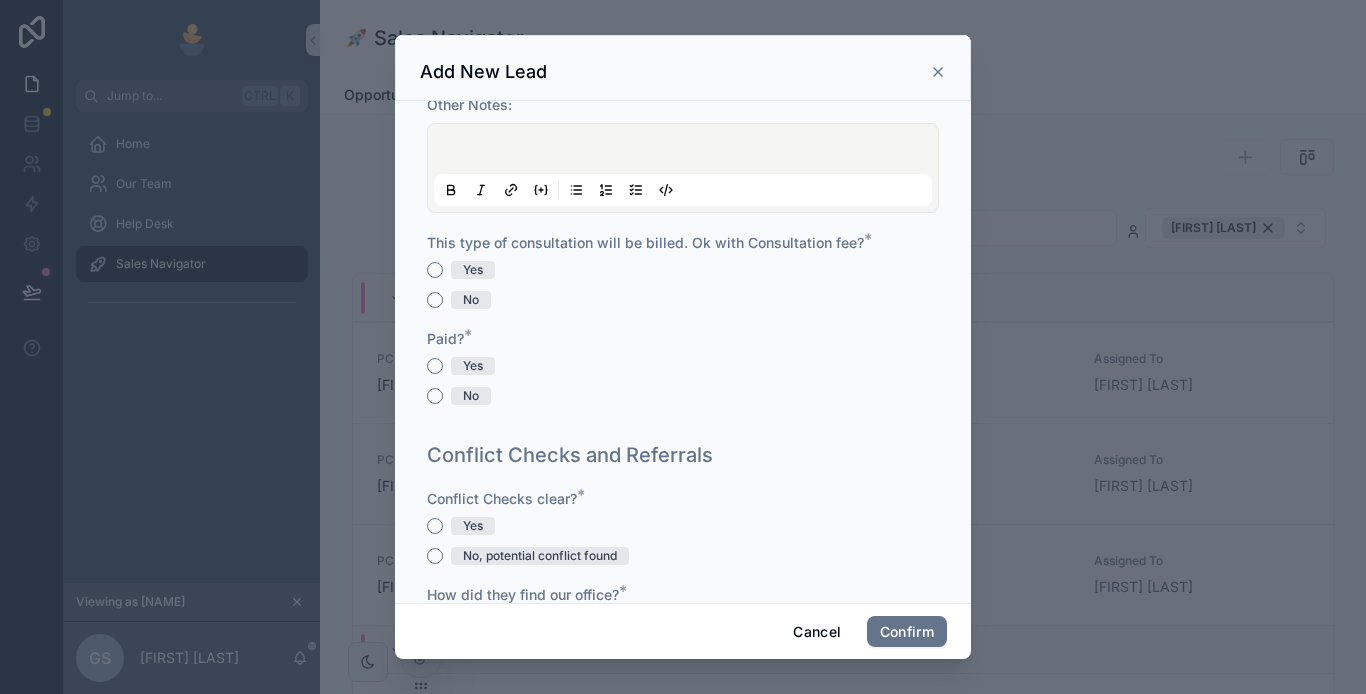 scroll, scrollTop: 1300, scrollLeft: 0, axis: vertical 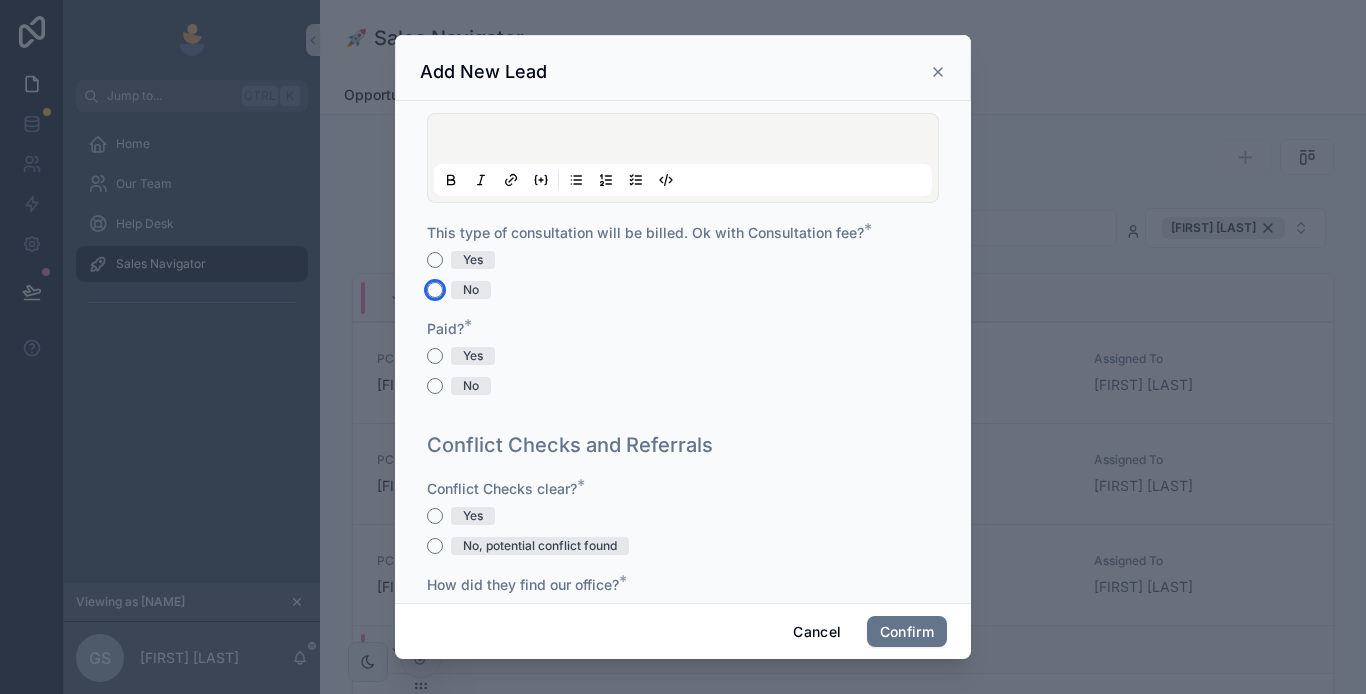 click on "No" at bounding box center (435, 290) 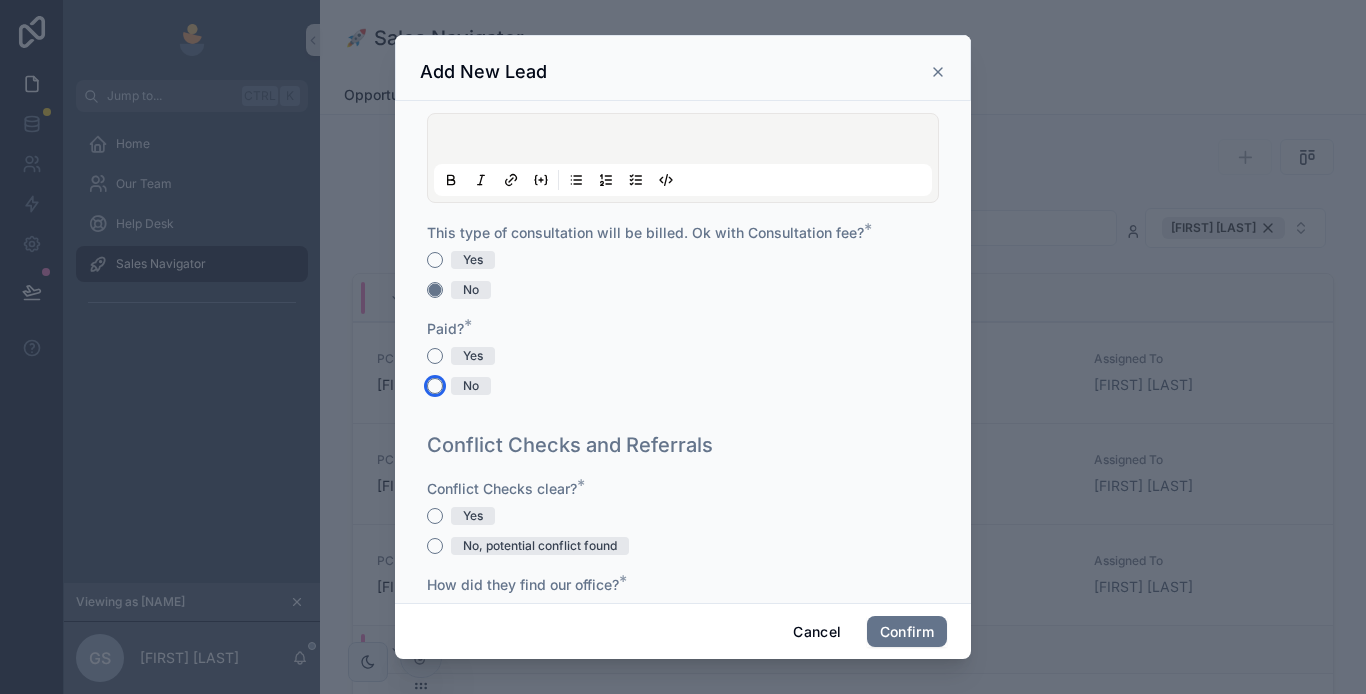drag, startPoint x: 429, startPoint y: 380, endPoint x: 445, endPoint y: 438, distance: 60.166435 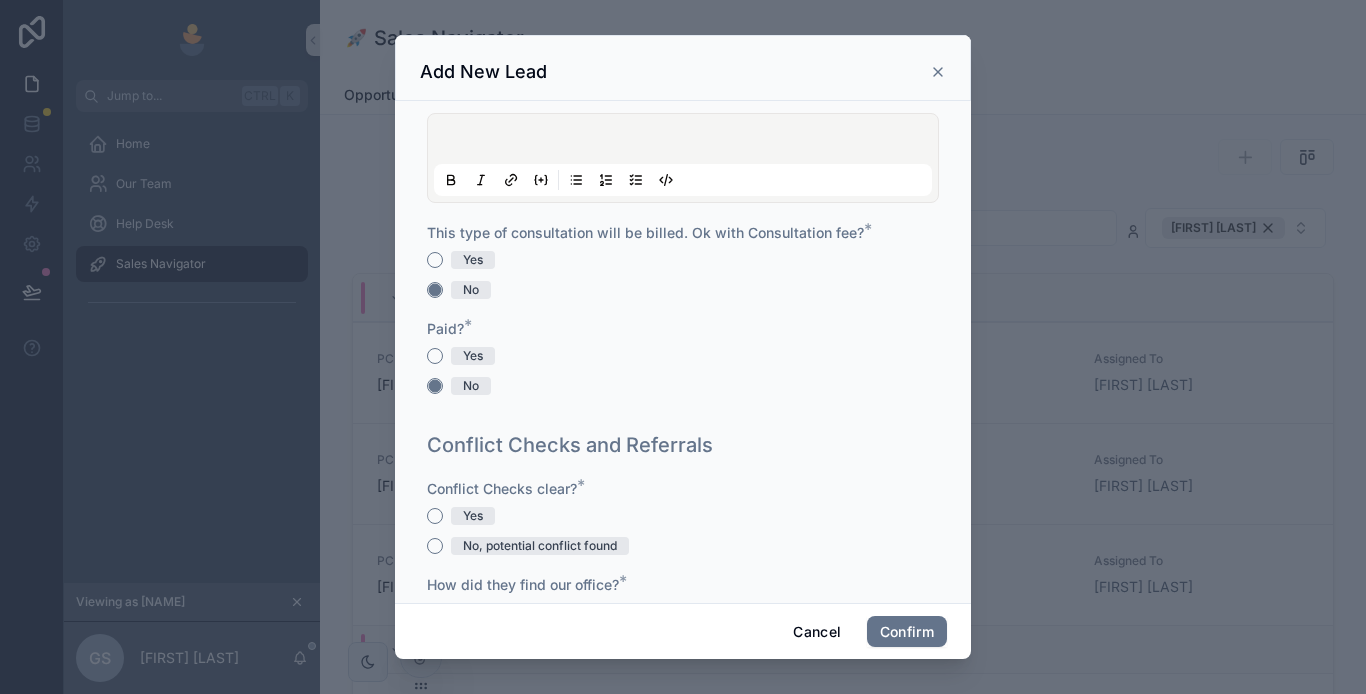 click on "Yes" at bounding box center [683, 516] 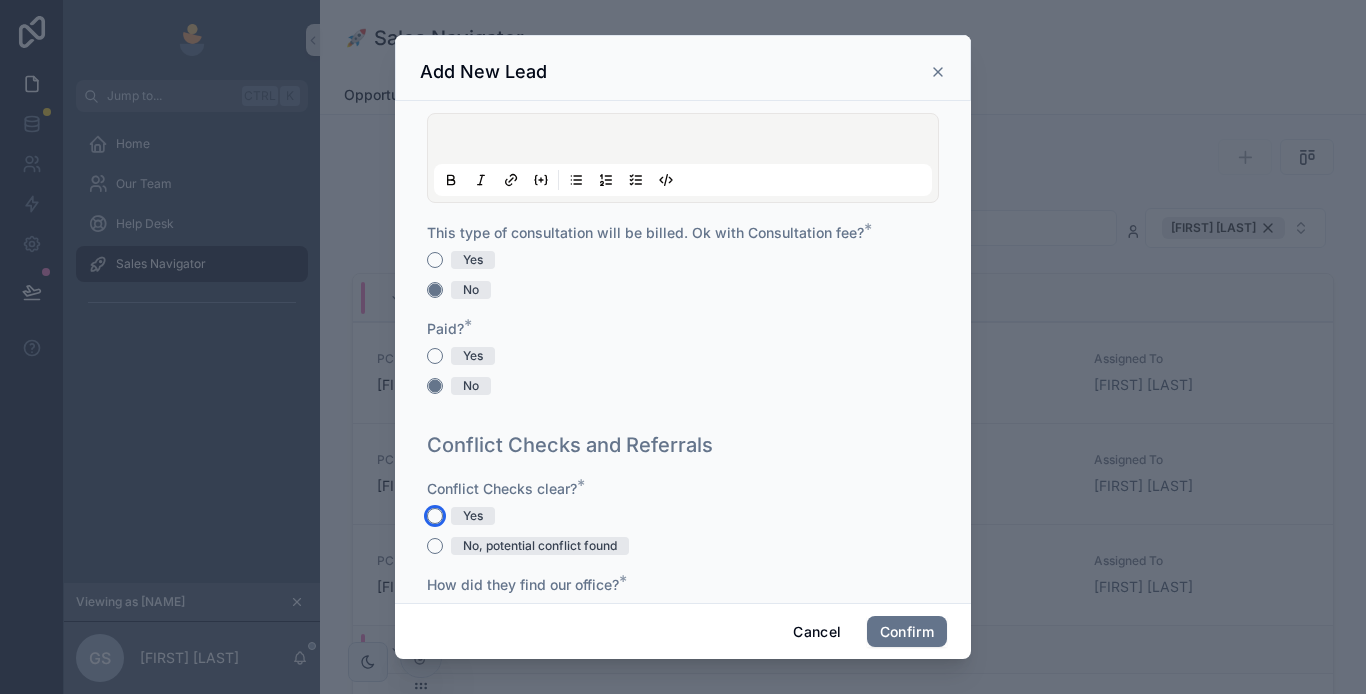 click on "Yes" at bounding box center (435, 516) 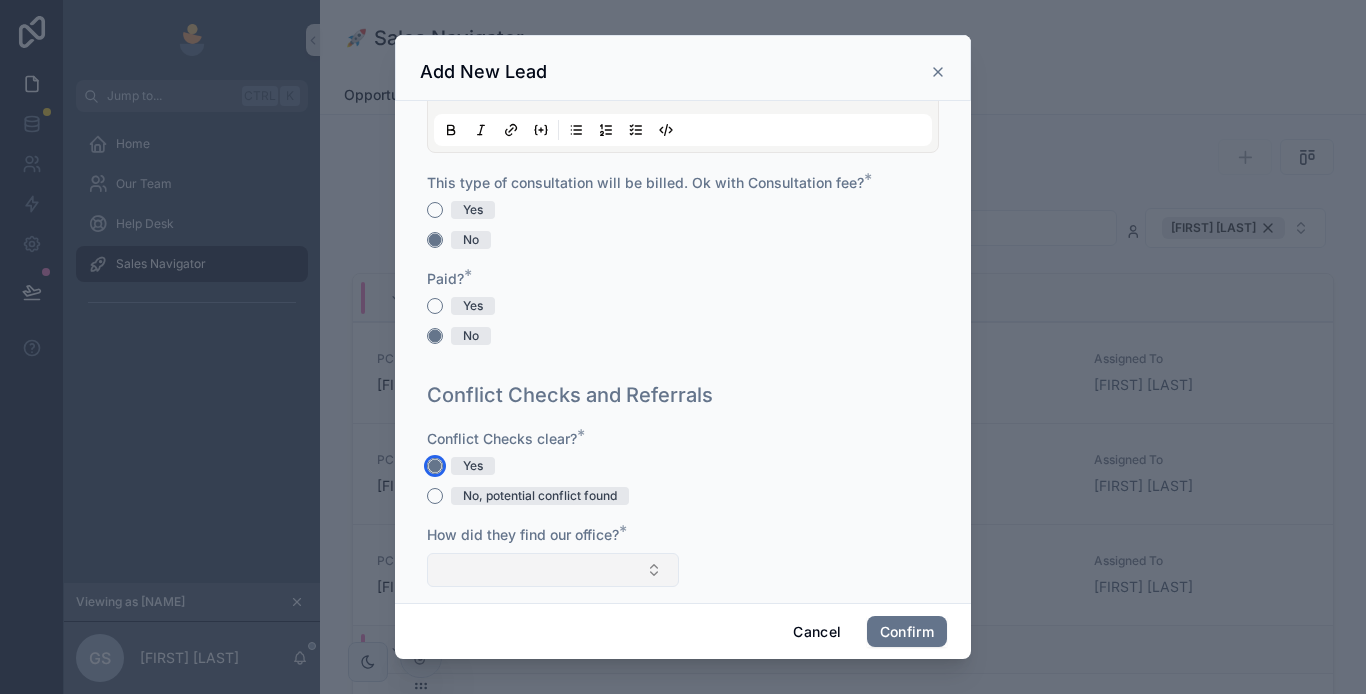 scroll, scrollTop: 1378, scrollLeft: 0, axis: vertical 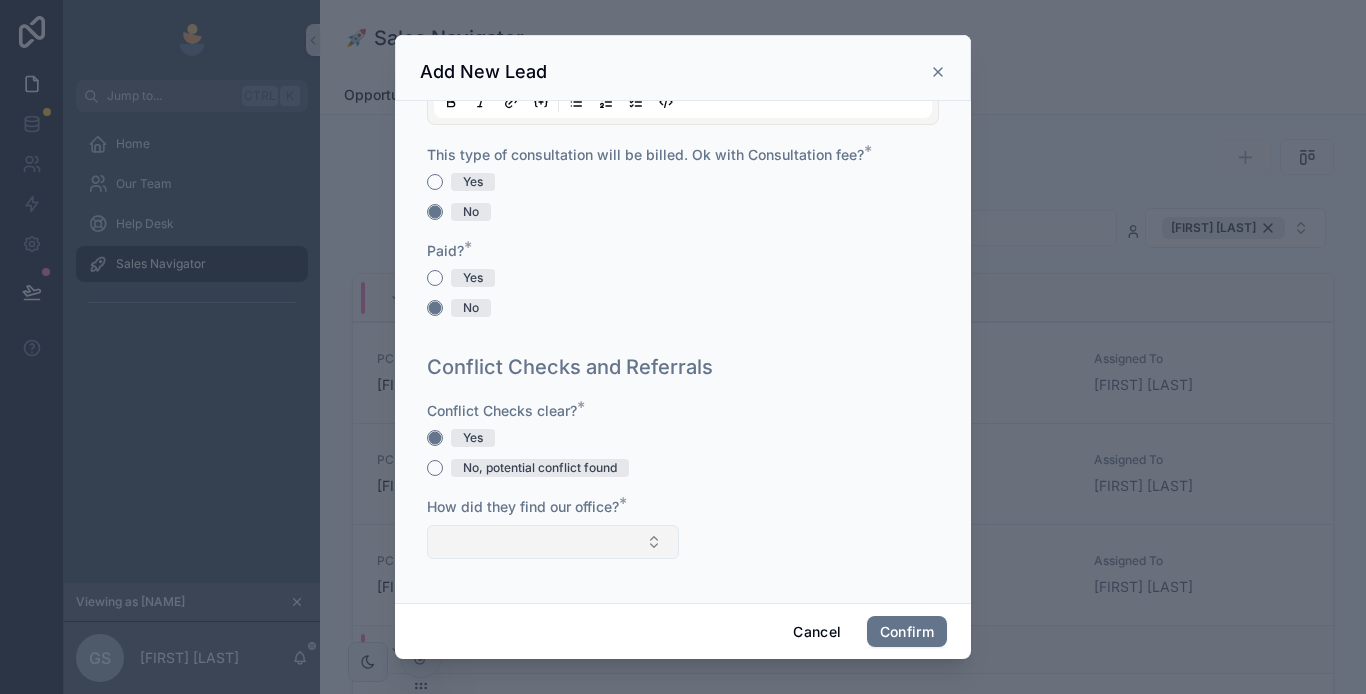 click at bounding box center (553, 542) 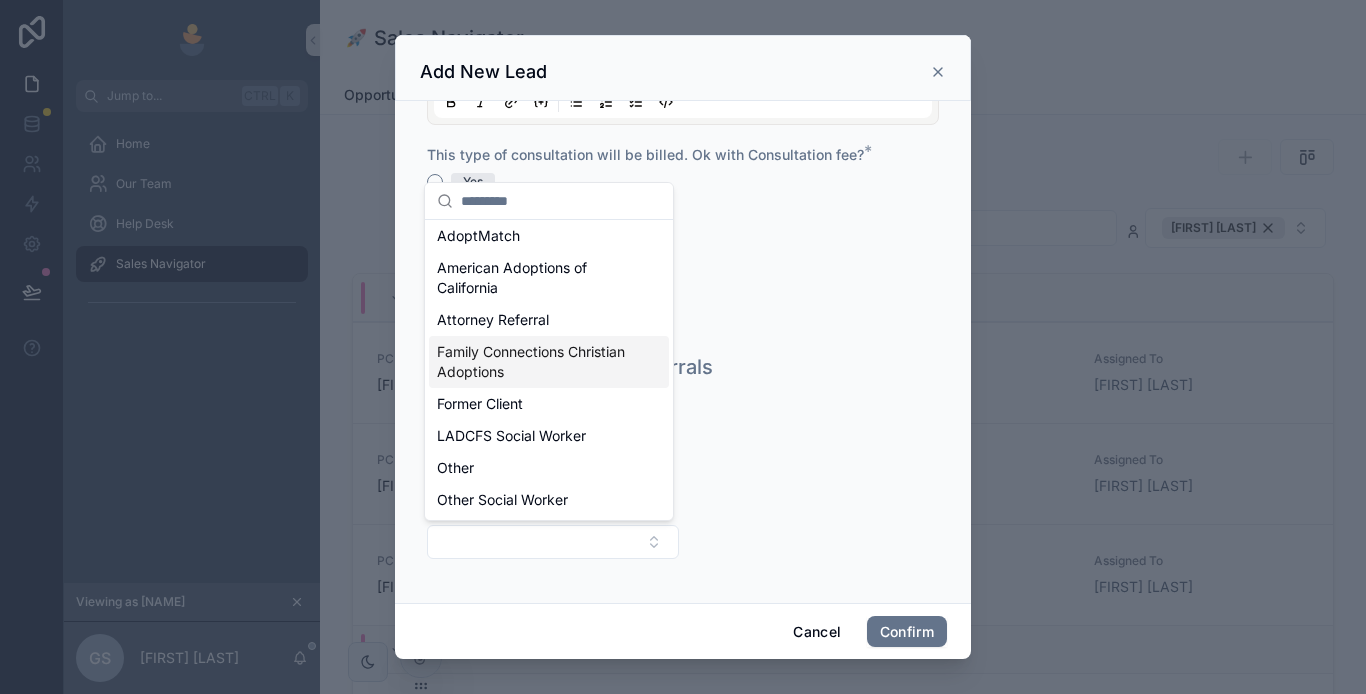 scroll, scrollTop: 100, scrollLeft: 0, axis: vertical 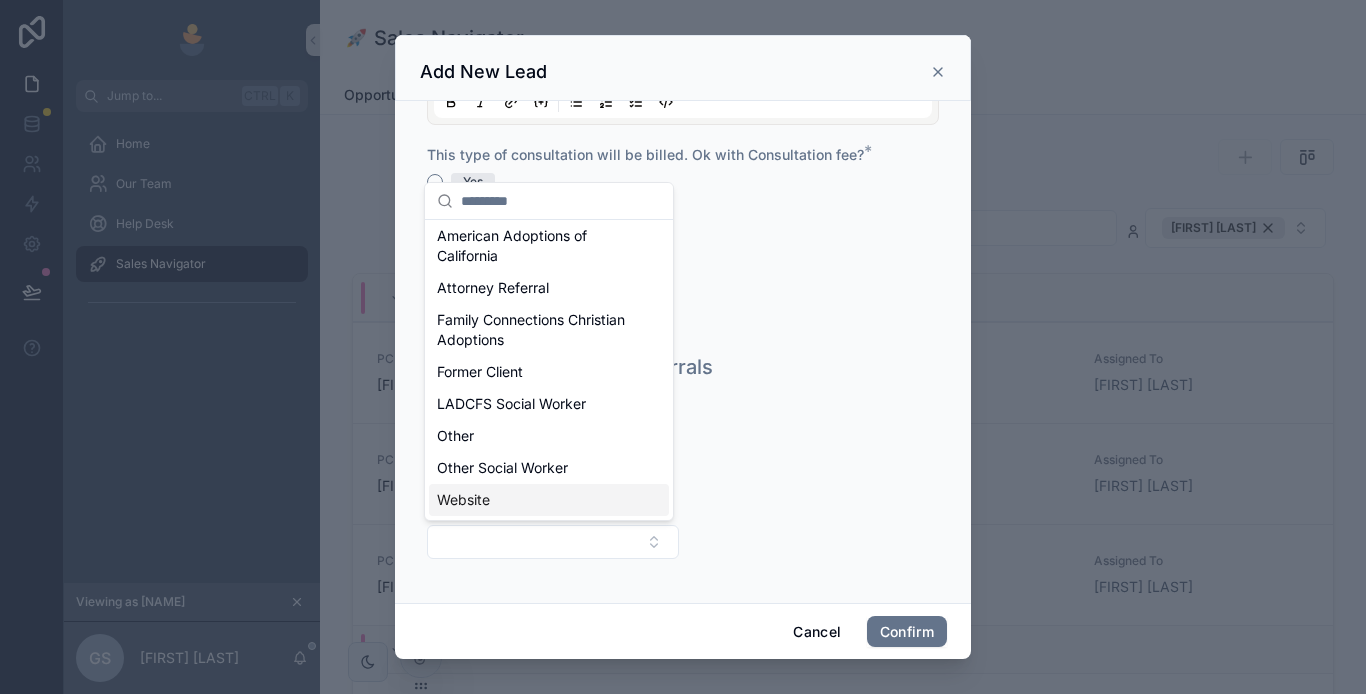 click on "Website" at bounding box center (549, 500) 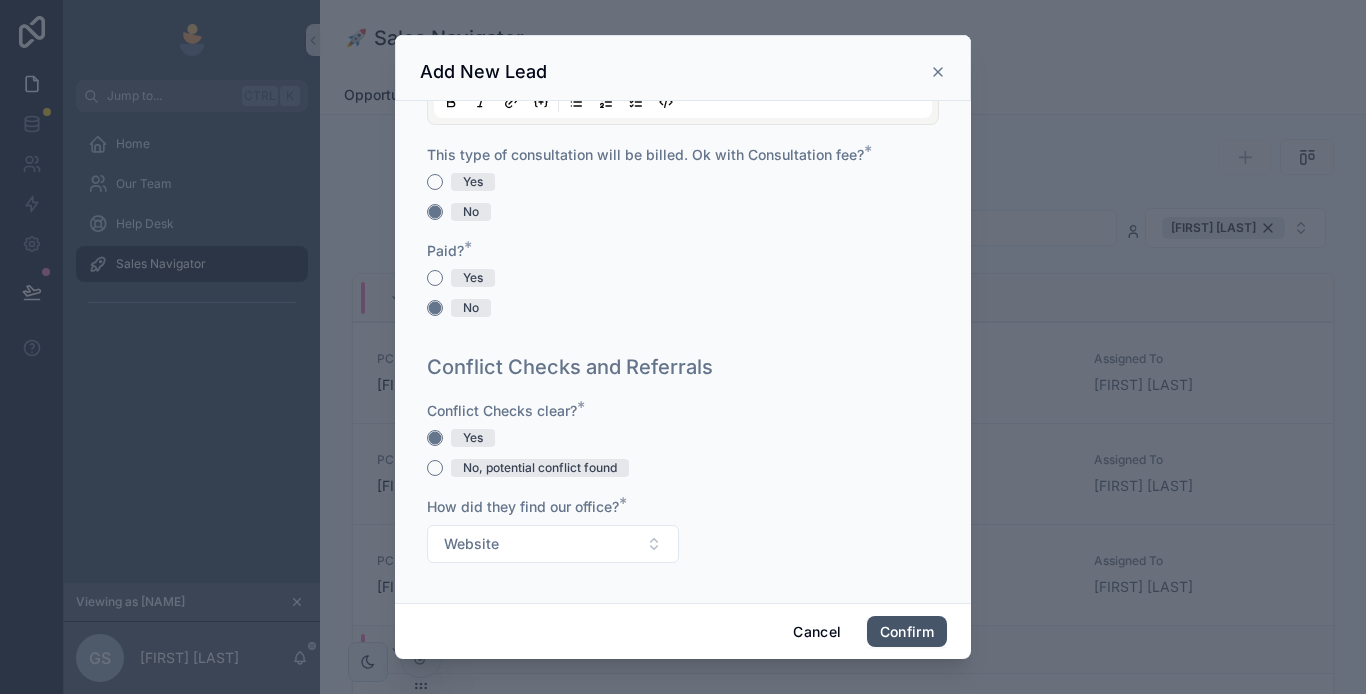 click on "Confirm" at bounding box center (907, 632) 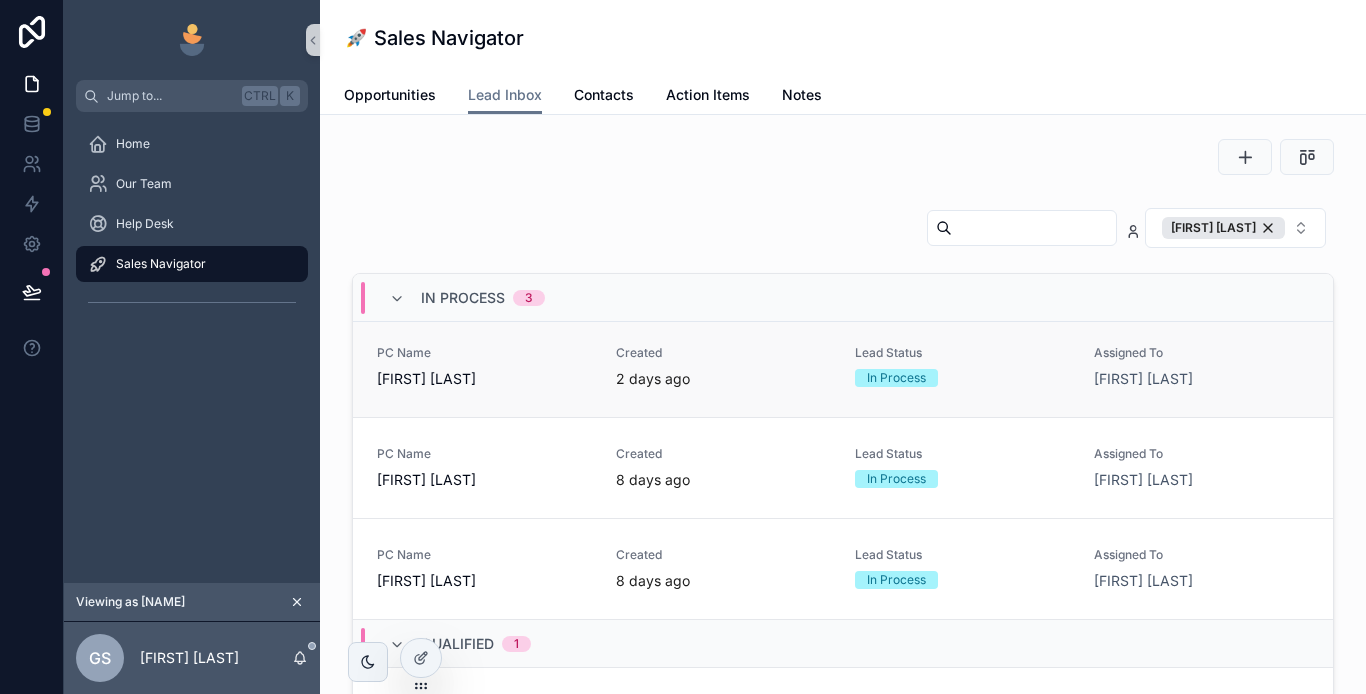 scroll, scrollTop: 0, scrollLeft: 0, axis: both 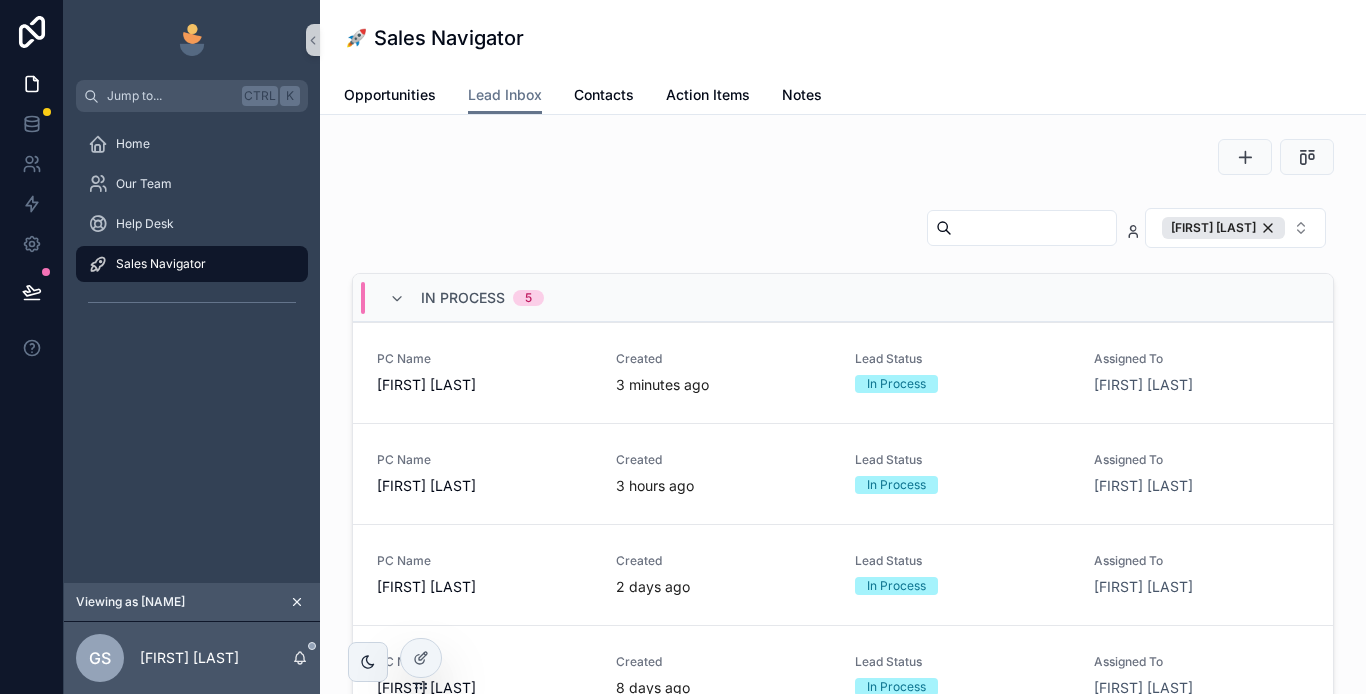 drag, startPoint x: 565, startPoint y: 493, endPoint x: 550, endPoint y: 605, distance: 113 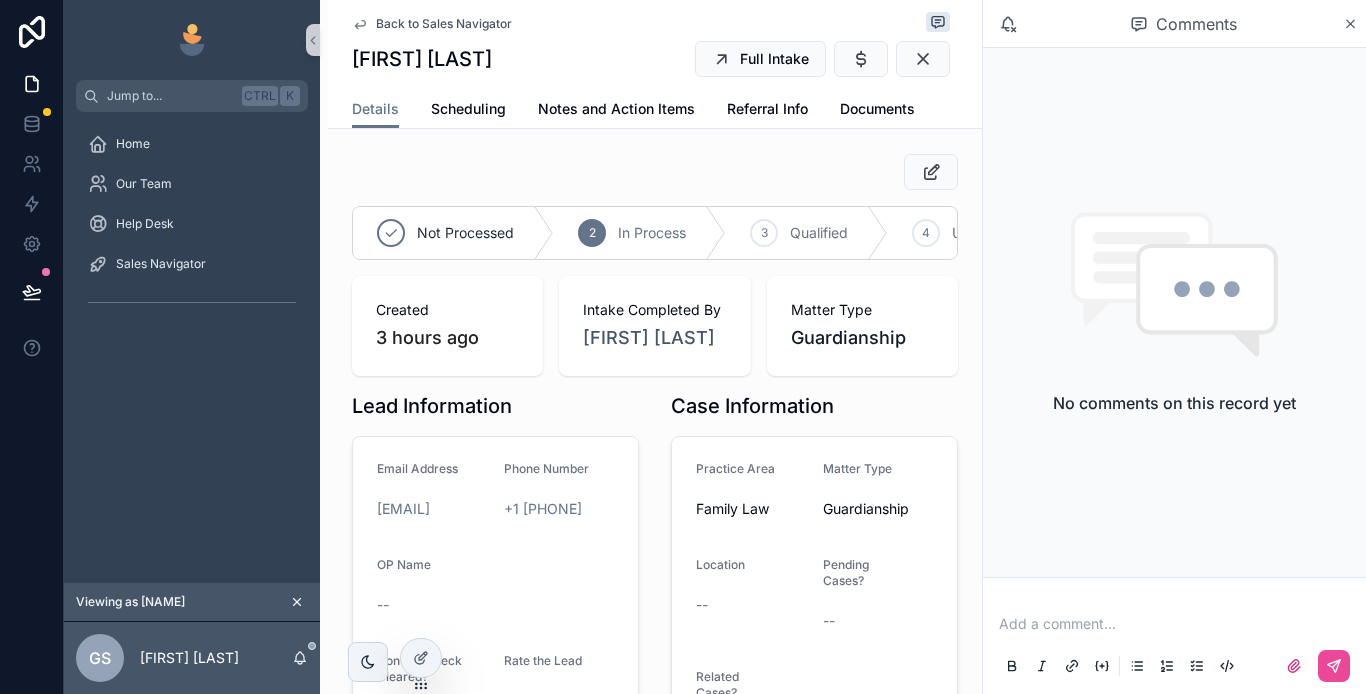 scroll, scrollTop: 0, scrollLeft: 0, axis: both 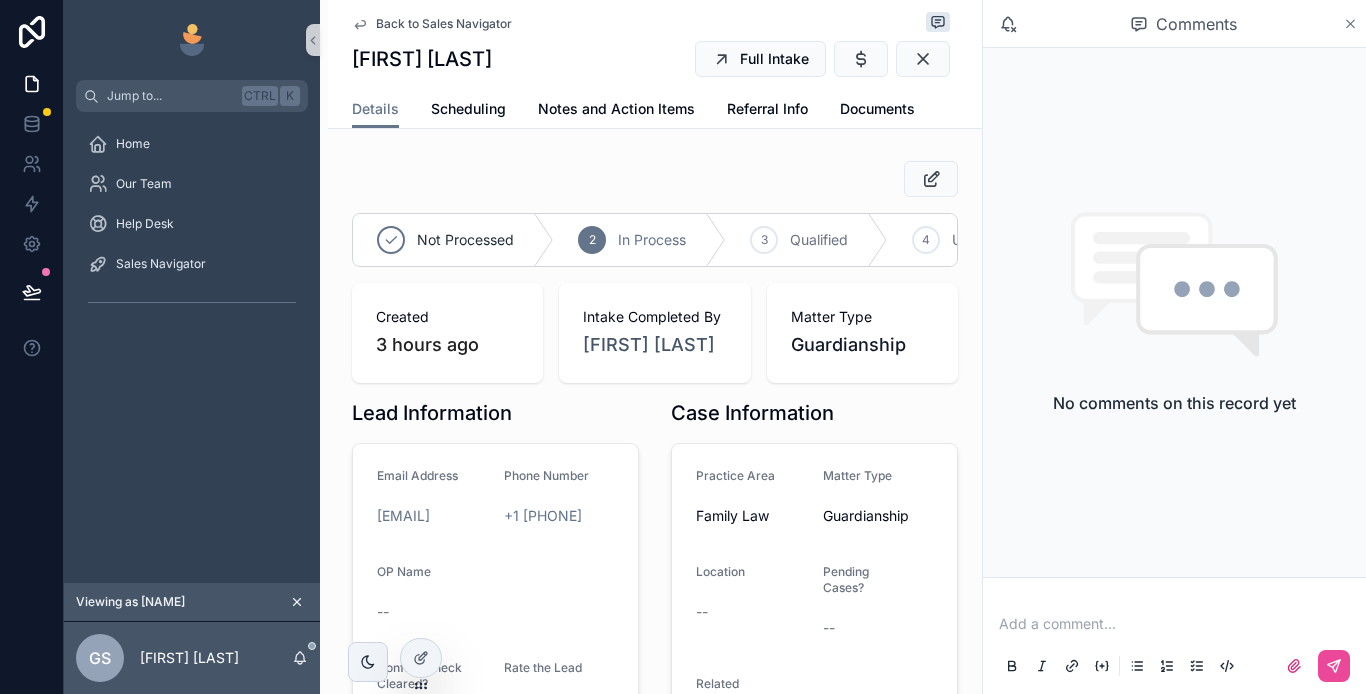 click 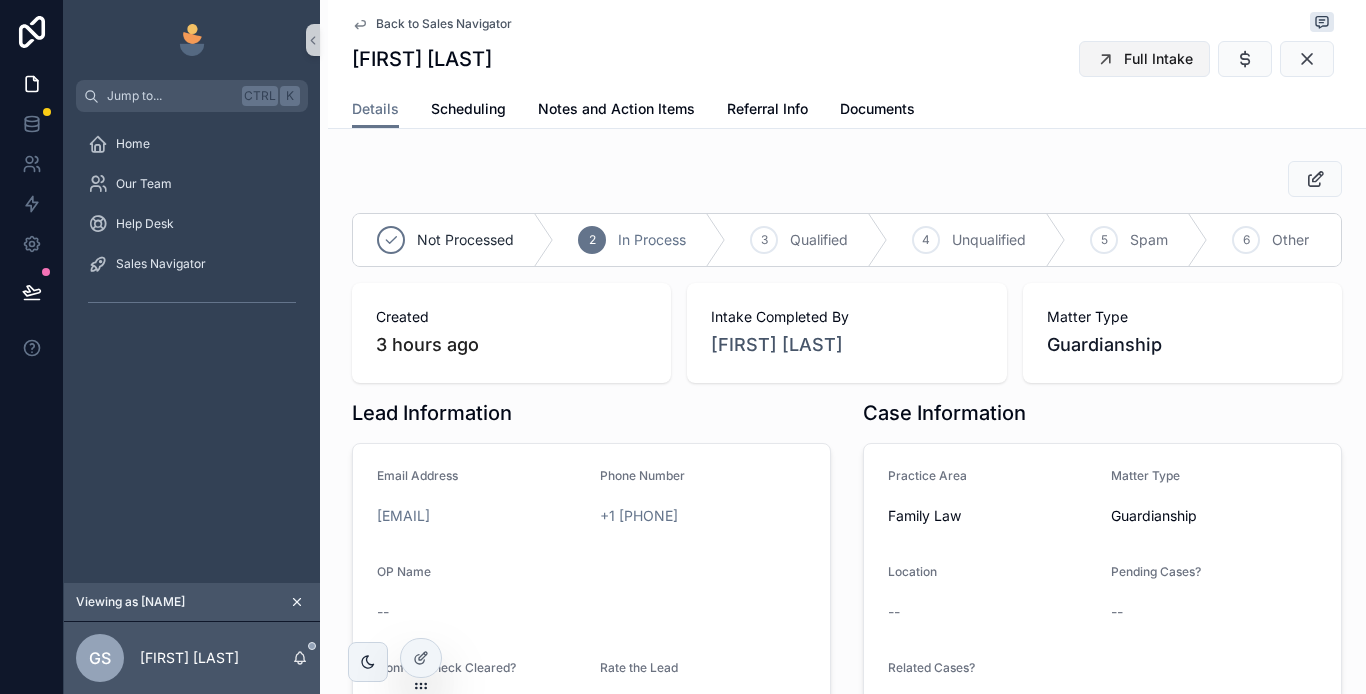 click on "Full Intake" at bounding box center (1158, 59) 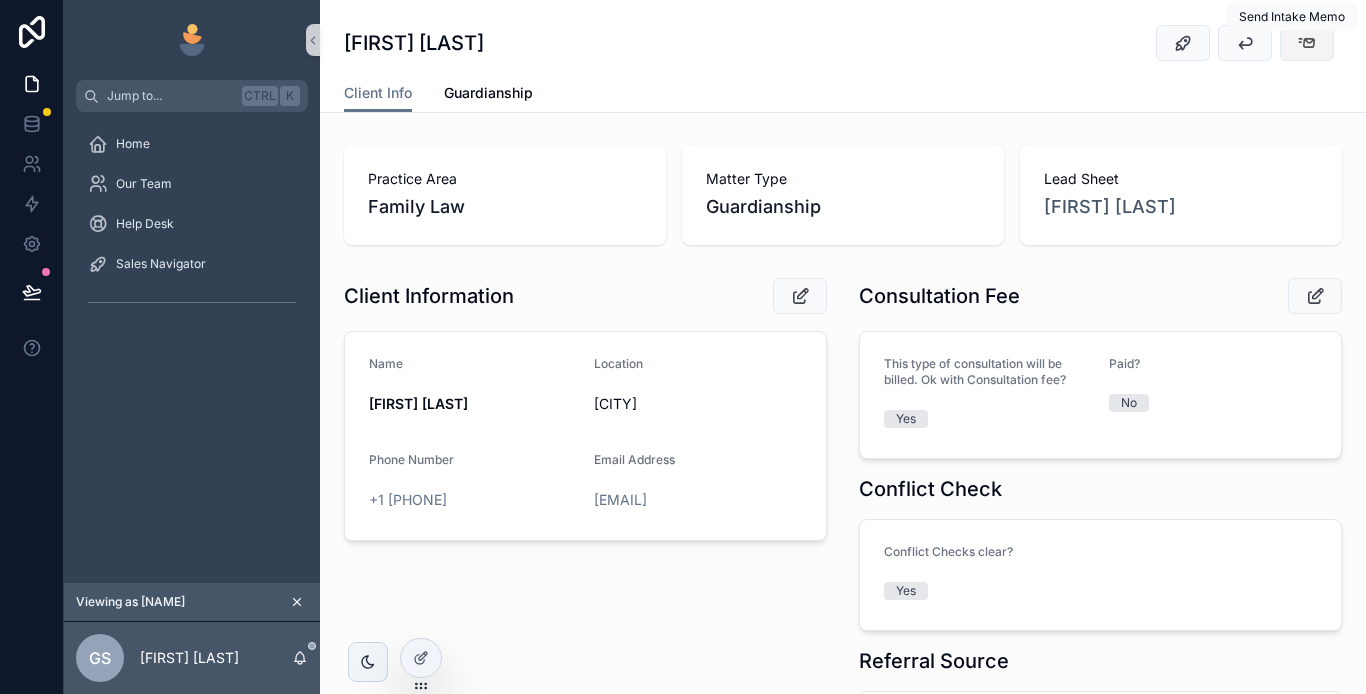 click at bounding box center [1307, 43] 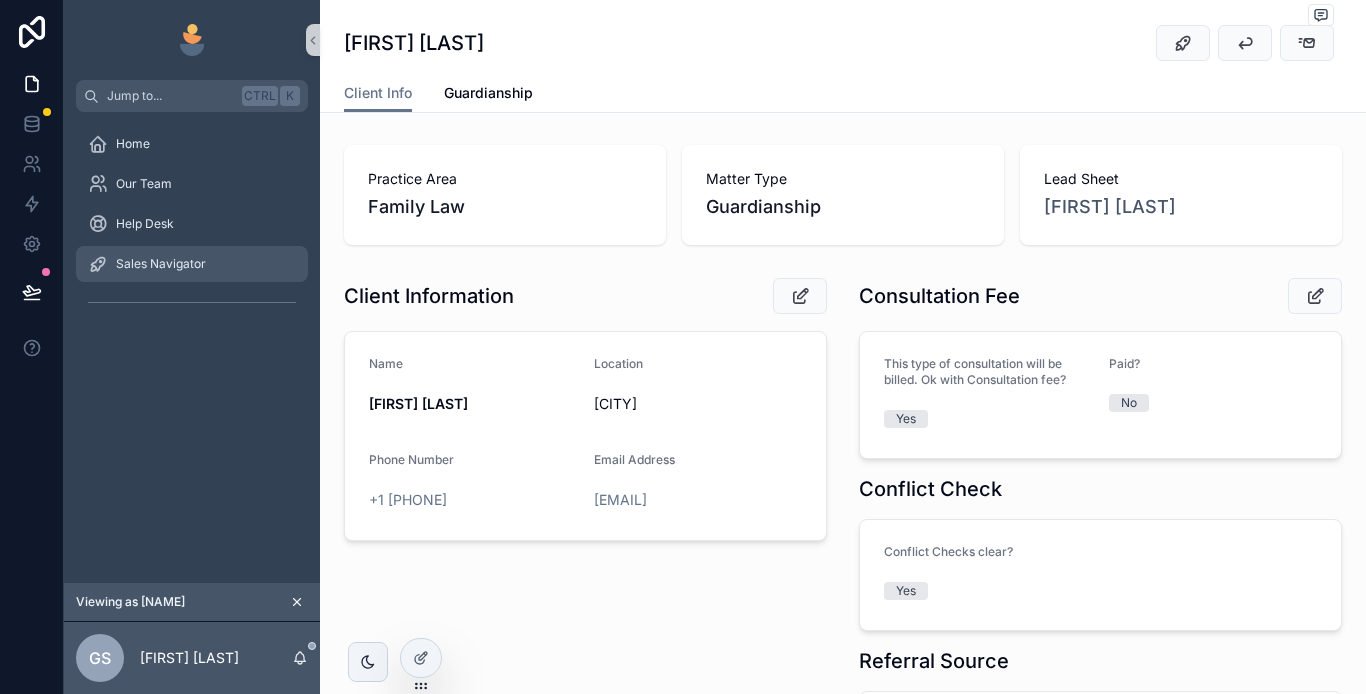click on "Sales Navigator" at bounding box center [161, 264] 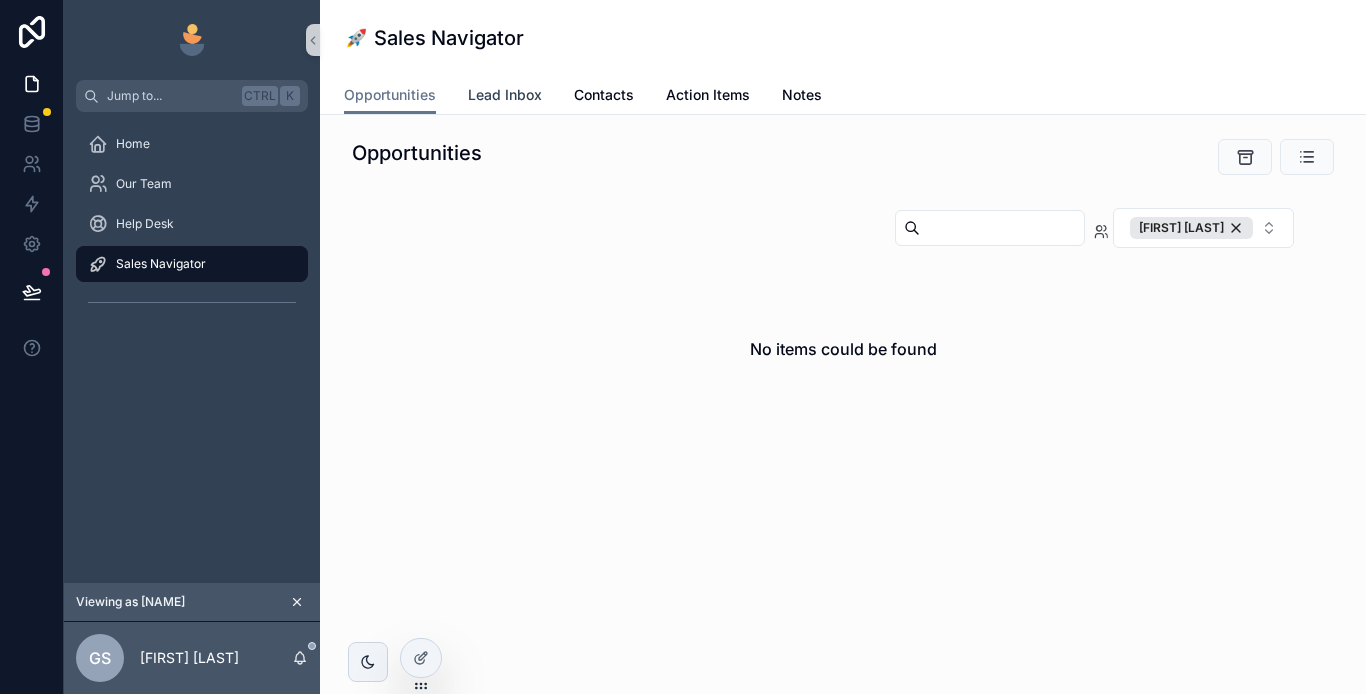 click on "Lead Inbox" at bounding box center [505, 97] 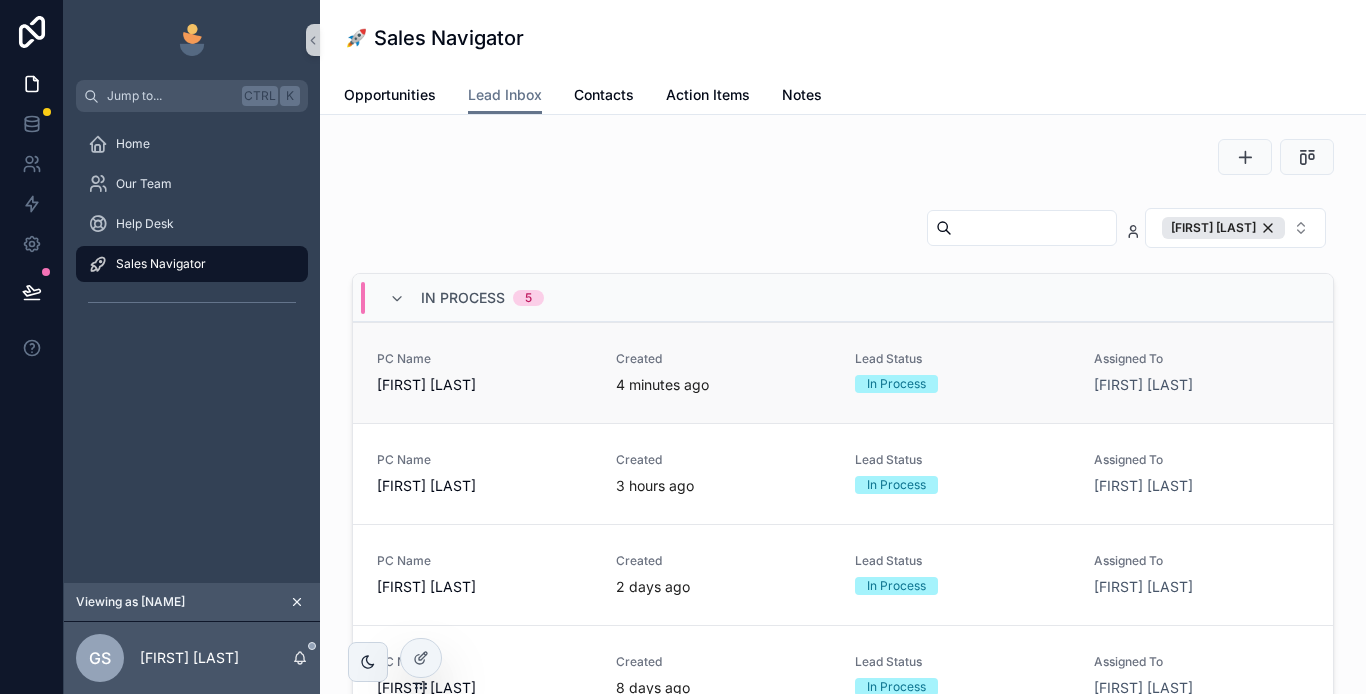 click on "[FIRST] [LAST]" at bounding box center [484, 385] 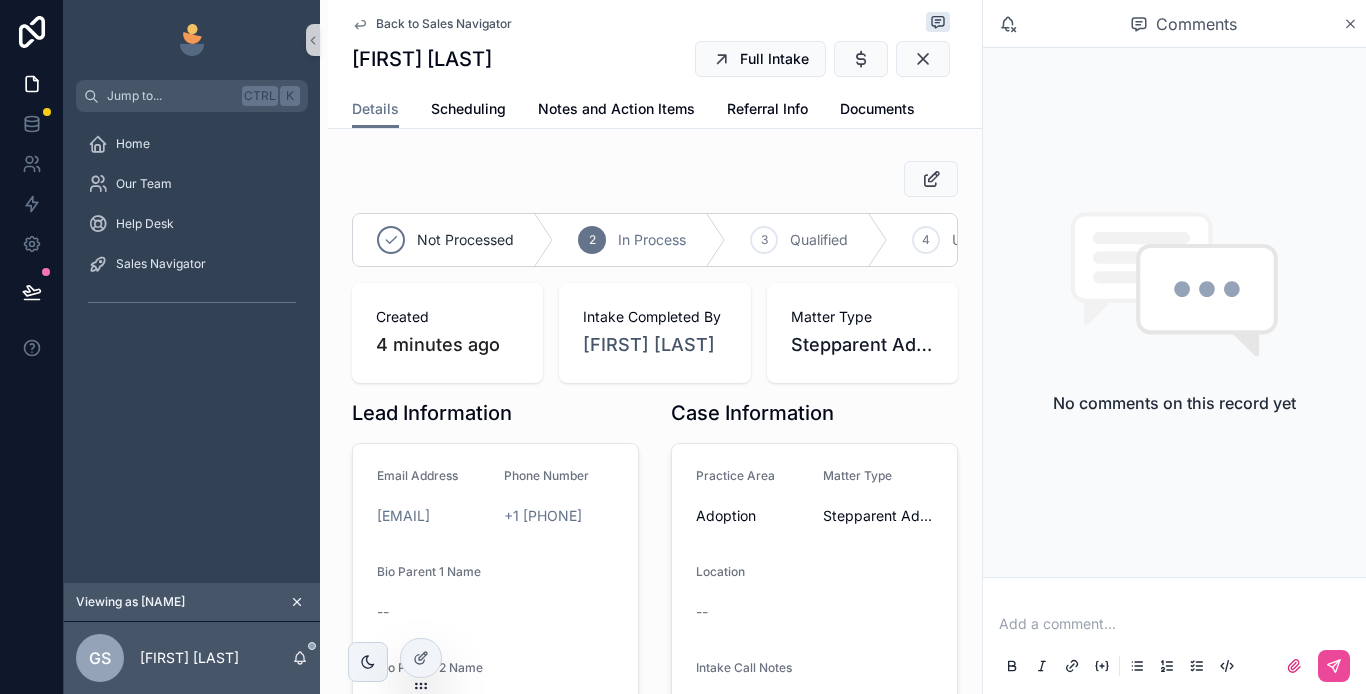 click at bounding box center [1178, 624] 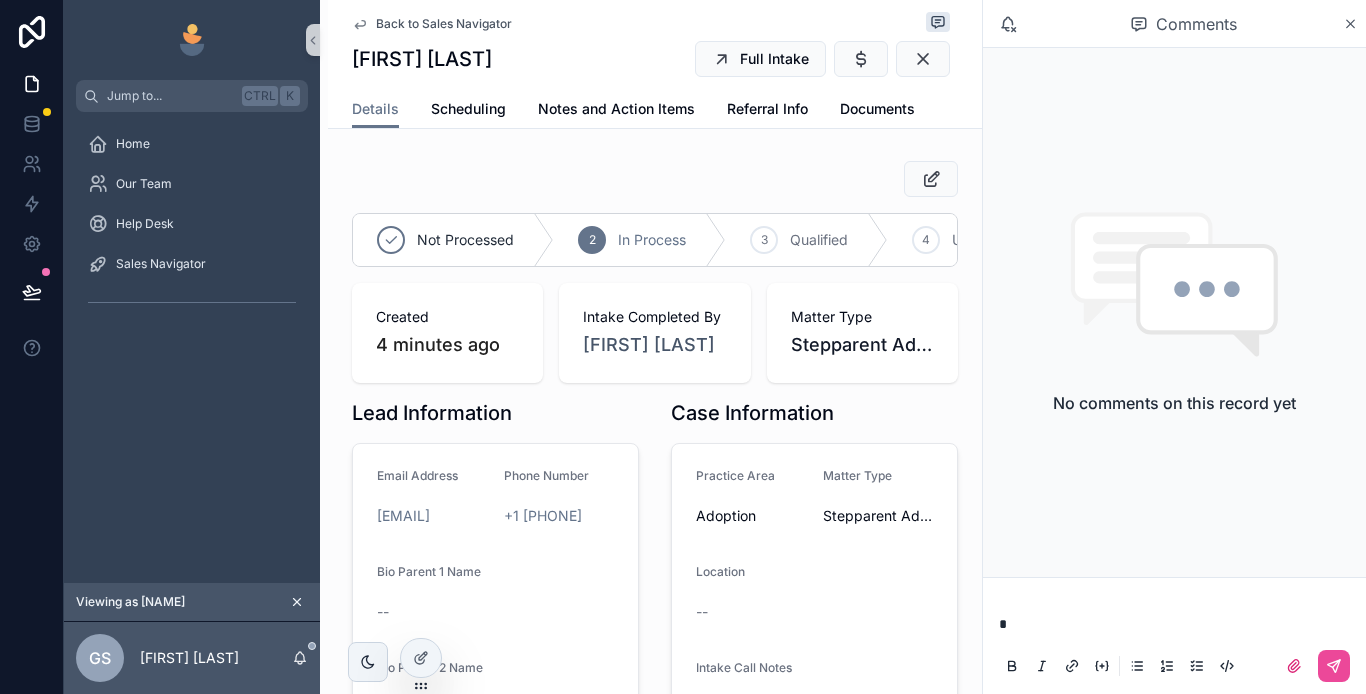 type 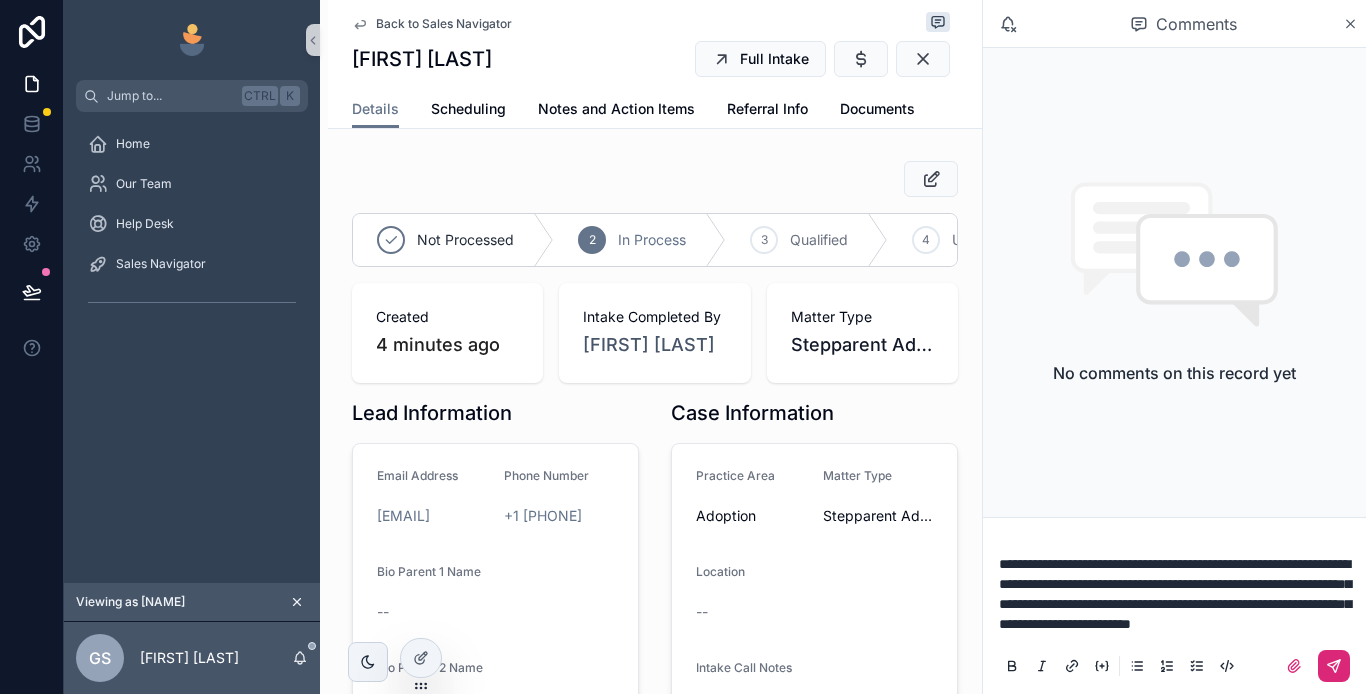click at bounding box center [1334, 666] 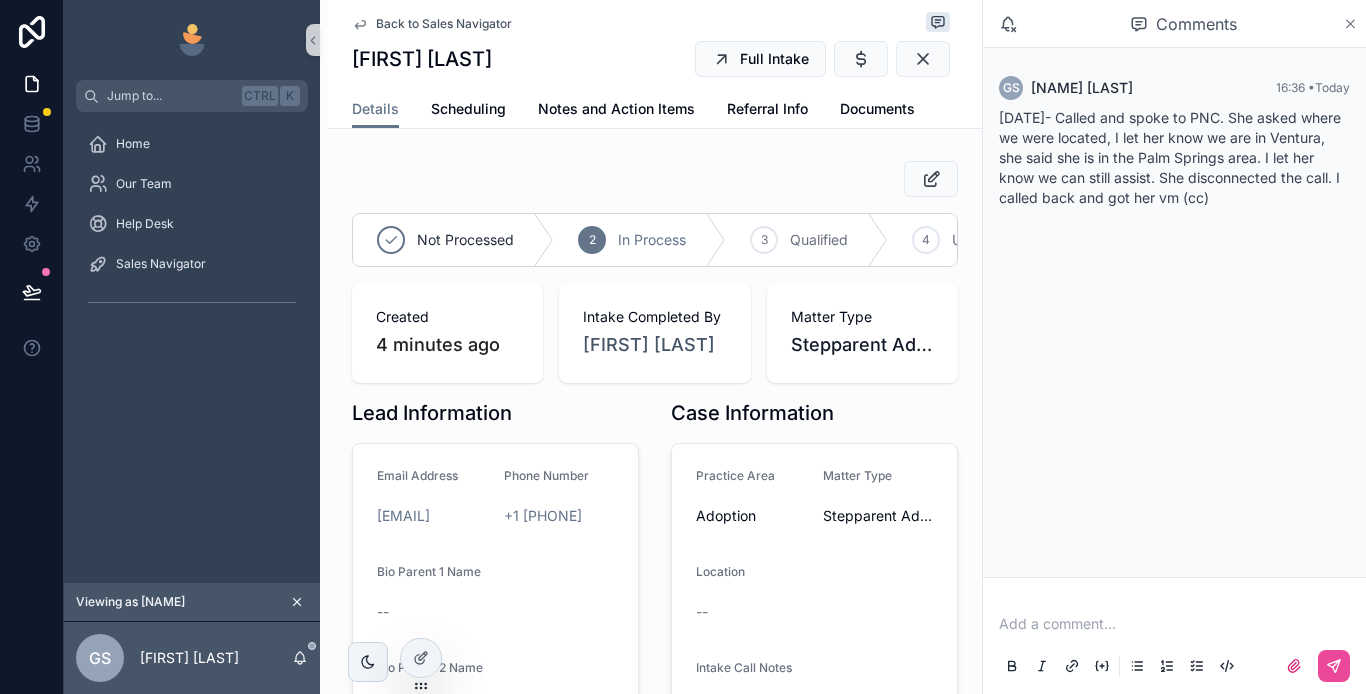 click 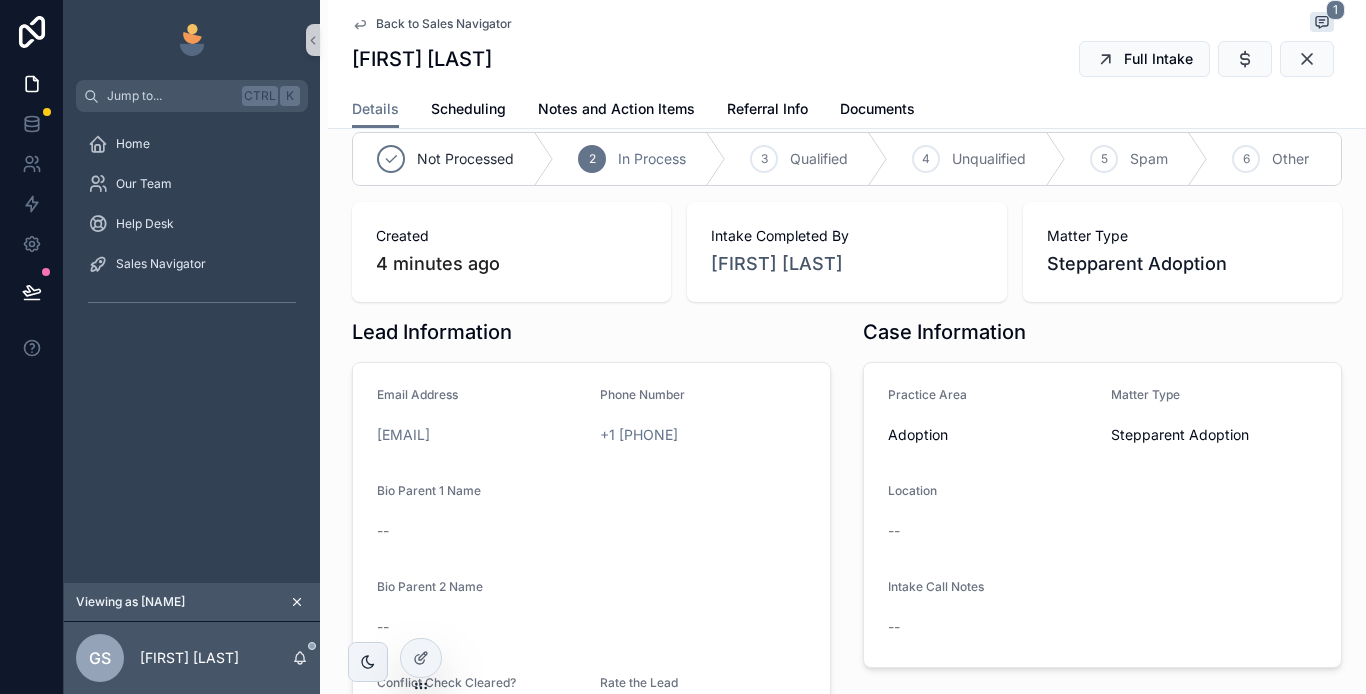 scroll, scrollTop: 0, scrollLeft: 0, axis: both 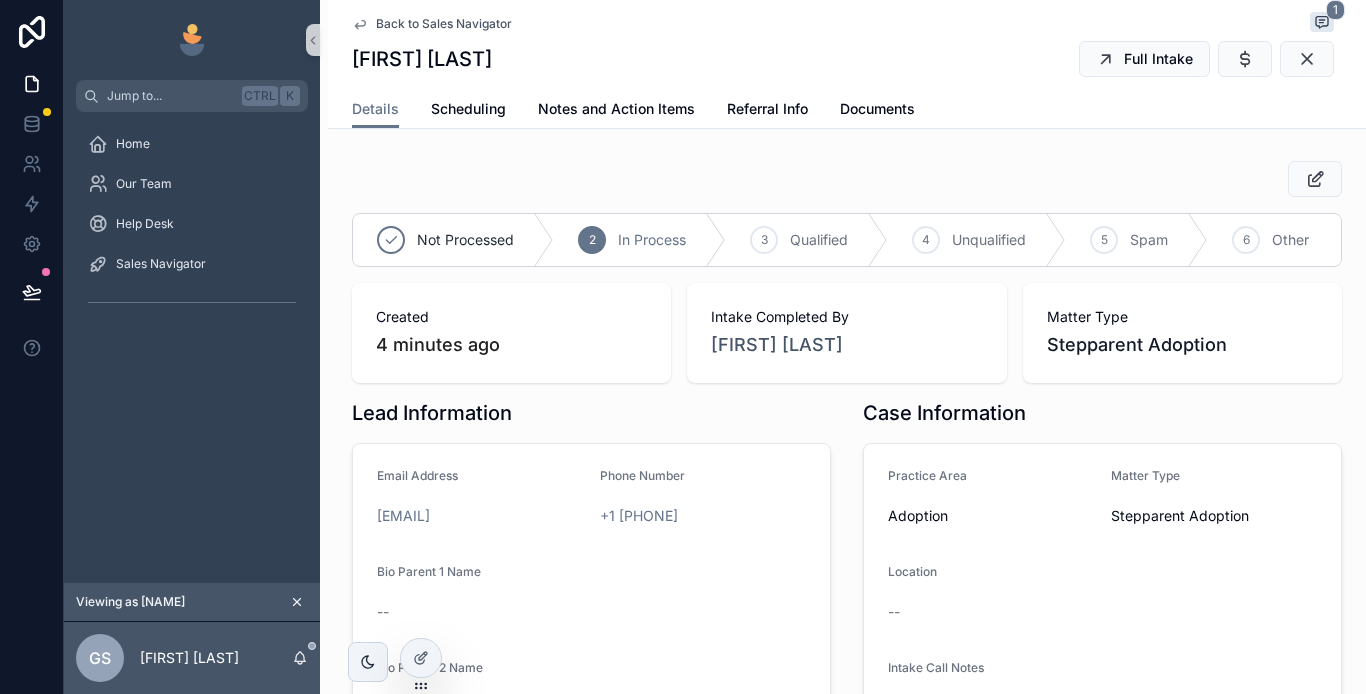 click 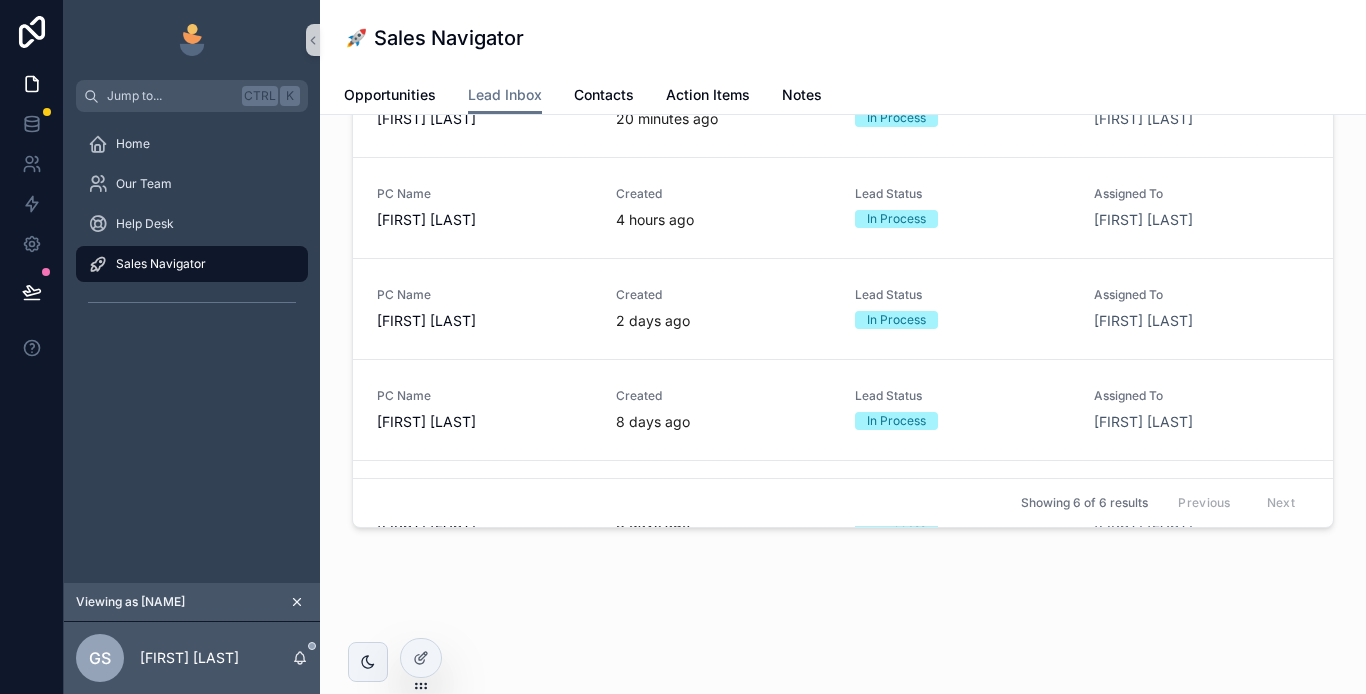 scroll, scrollTop: 276, scrollLeft: 0, axis: vertical 